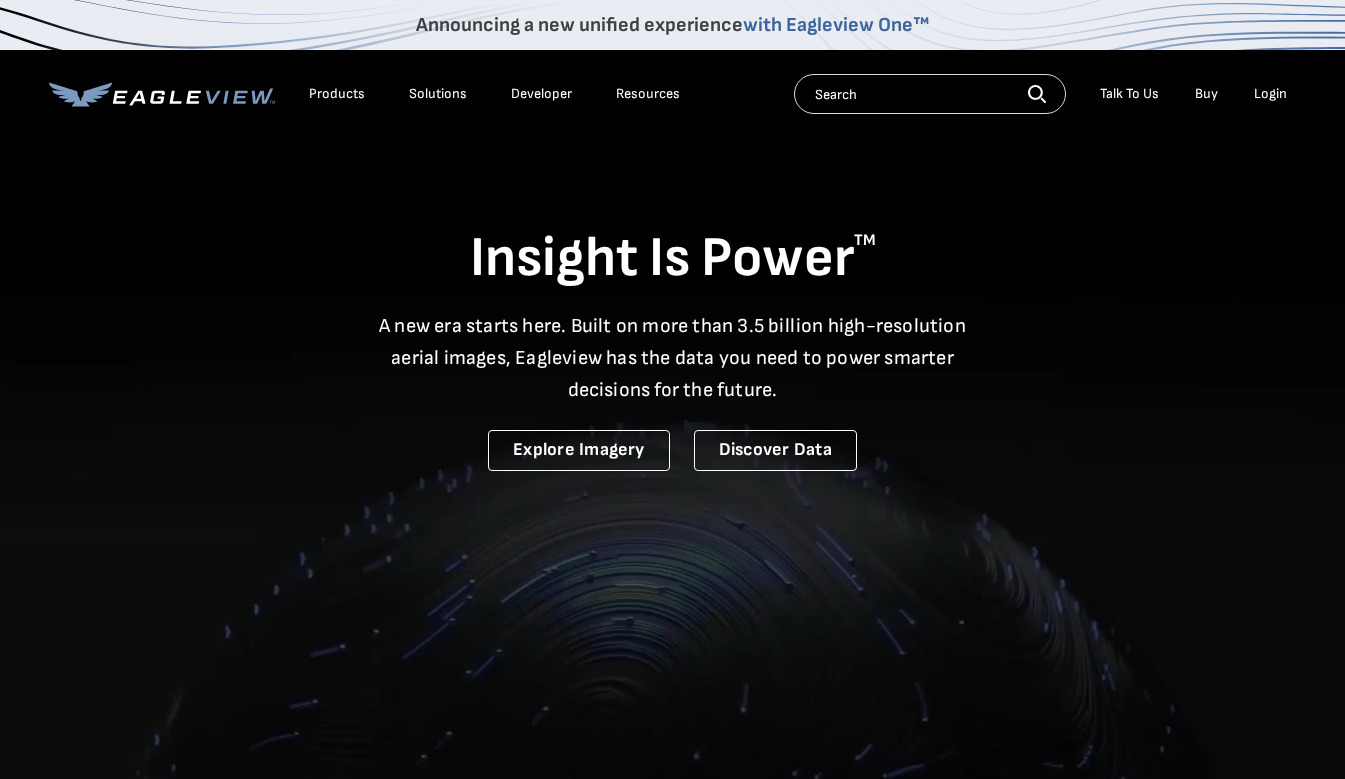 scroll, scrollTop: 0, scrollLeft: 0, axis: both 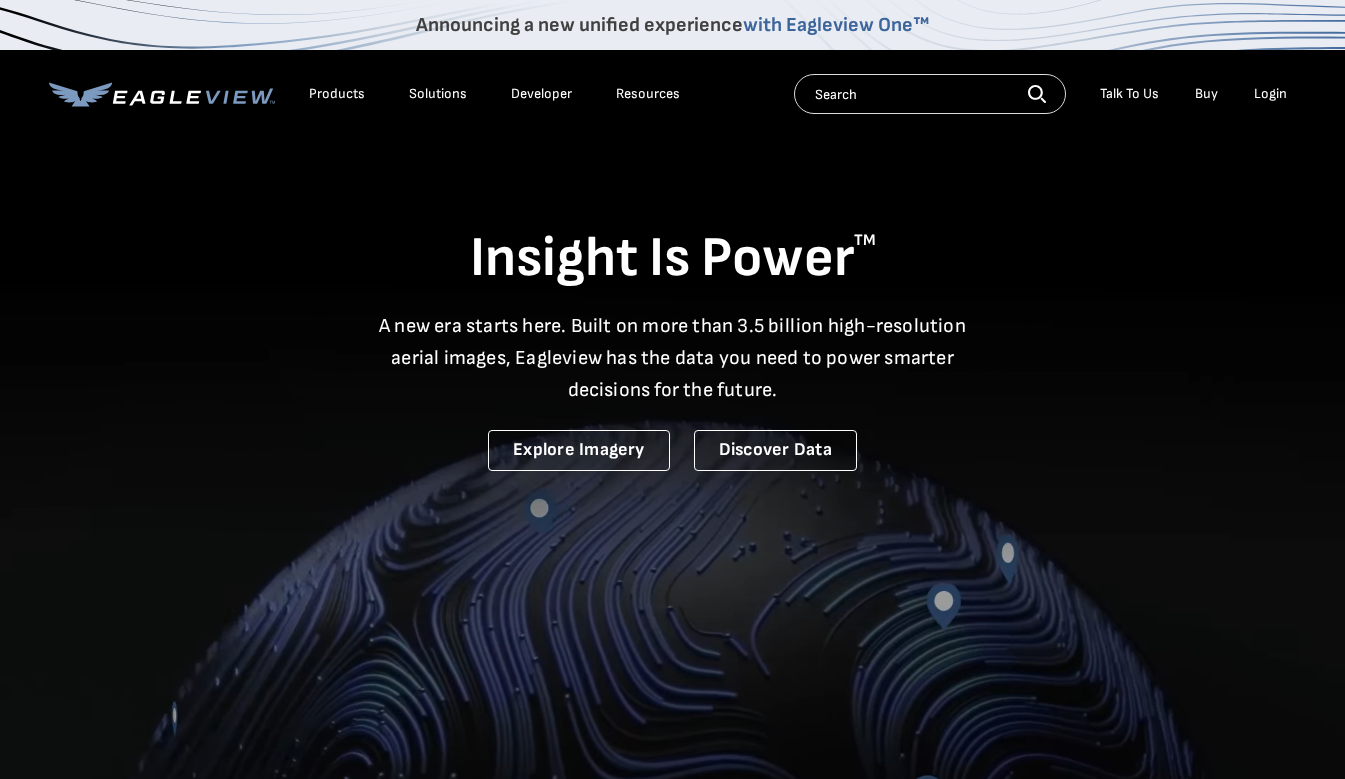 click on "Login" at bounding box center [1270, 94] 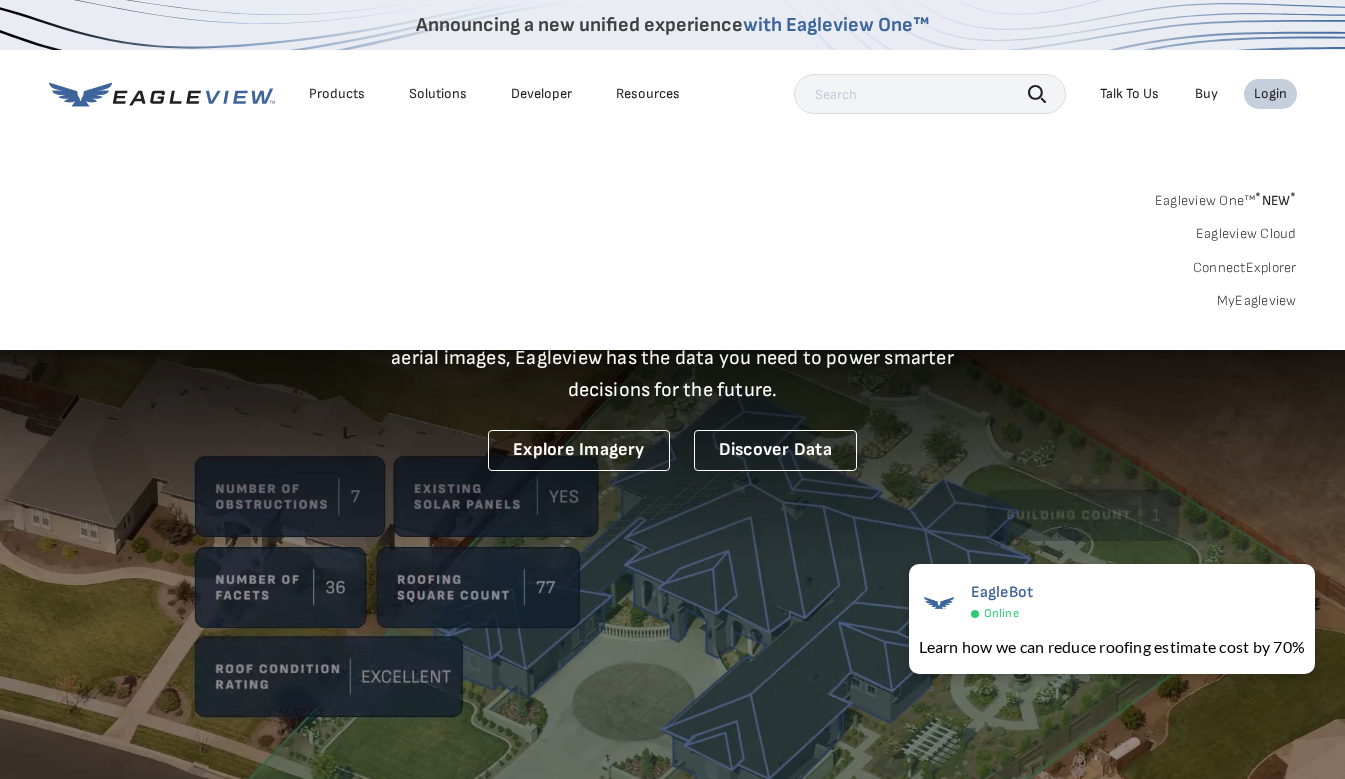 click on "MyEagleview" at bounding box center (1257, 301) 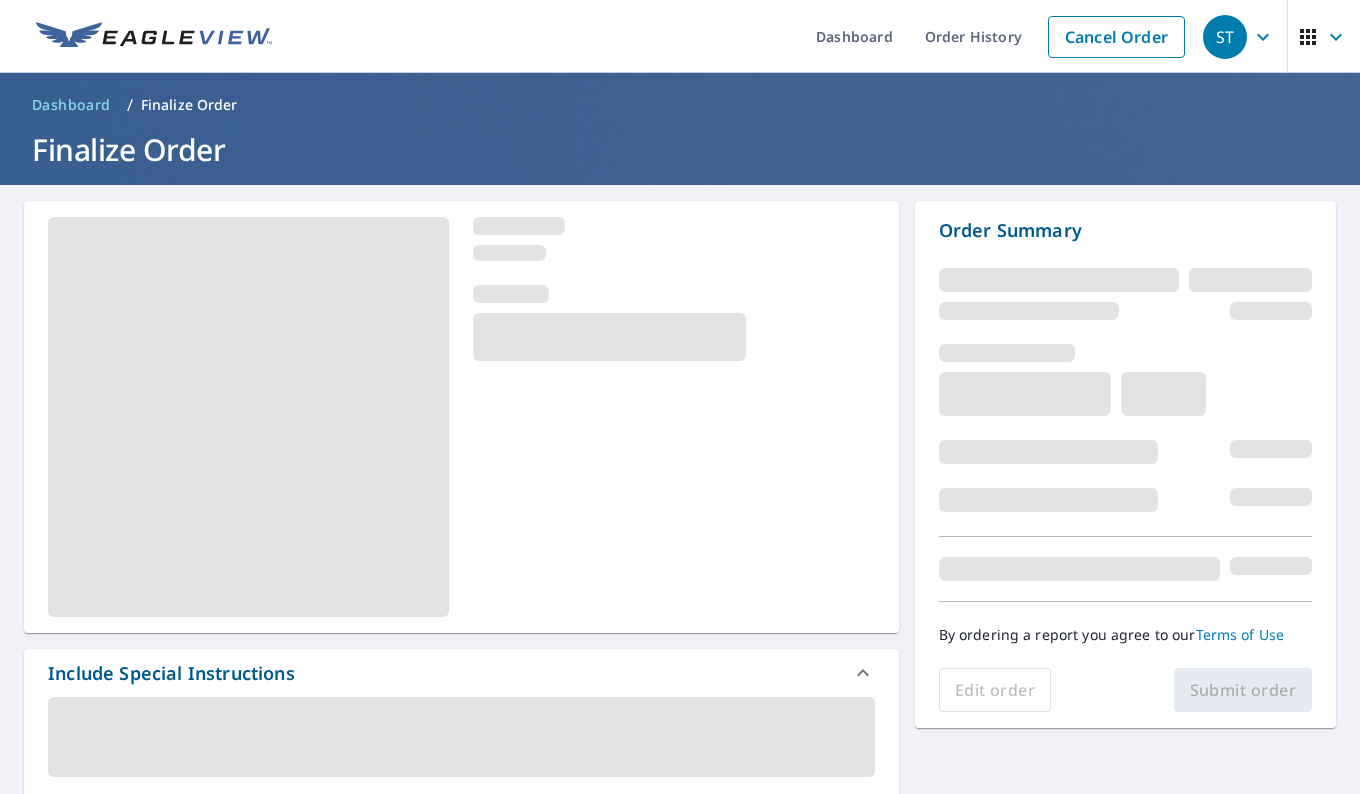 scroll, scrollTop: 0, scrollLeft: 0, axis: both 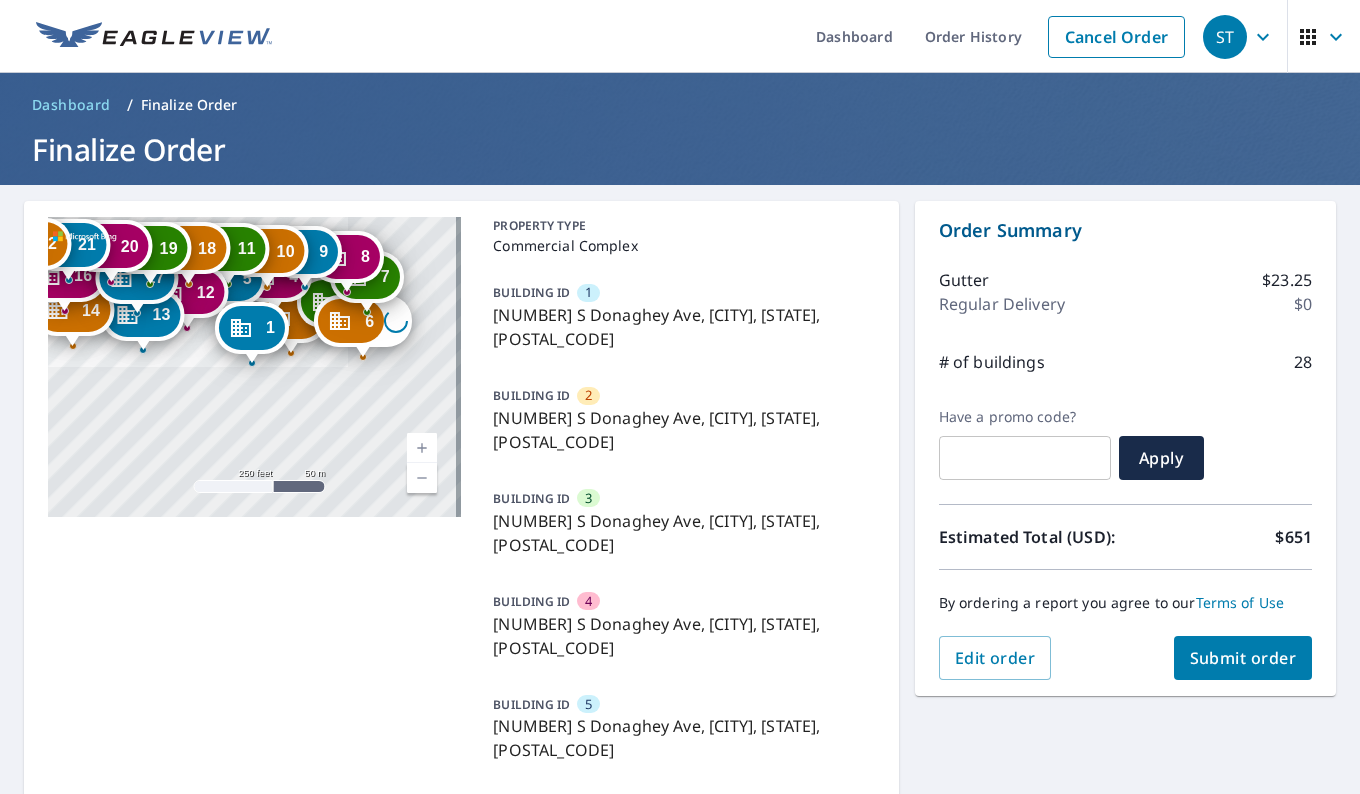 click on "LOADING_ADDRESS, , ," at bounding box center [679, 829] 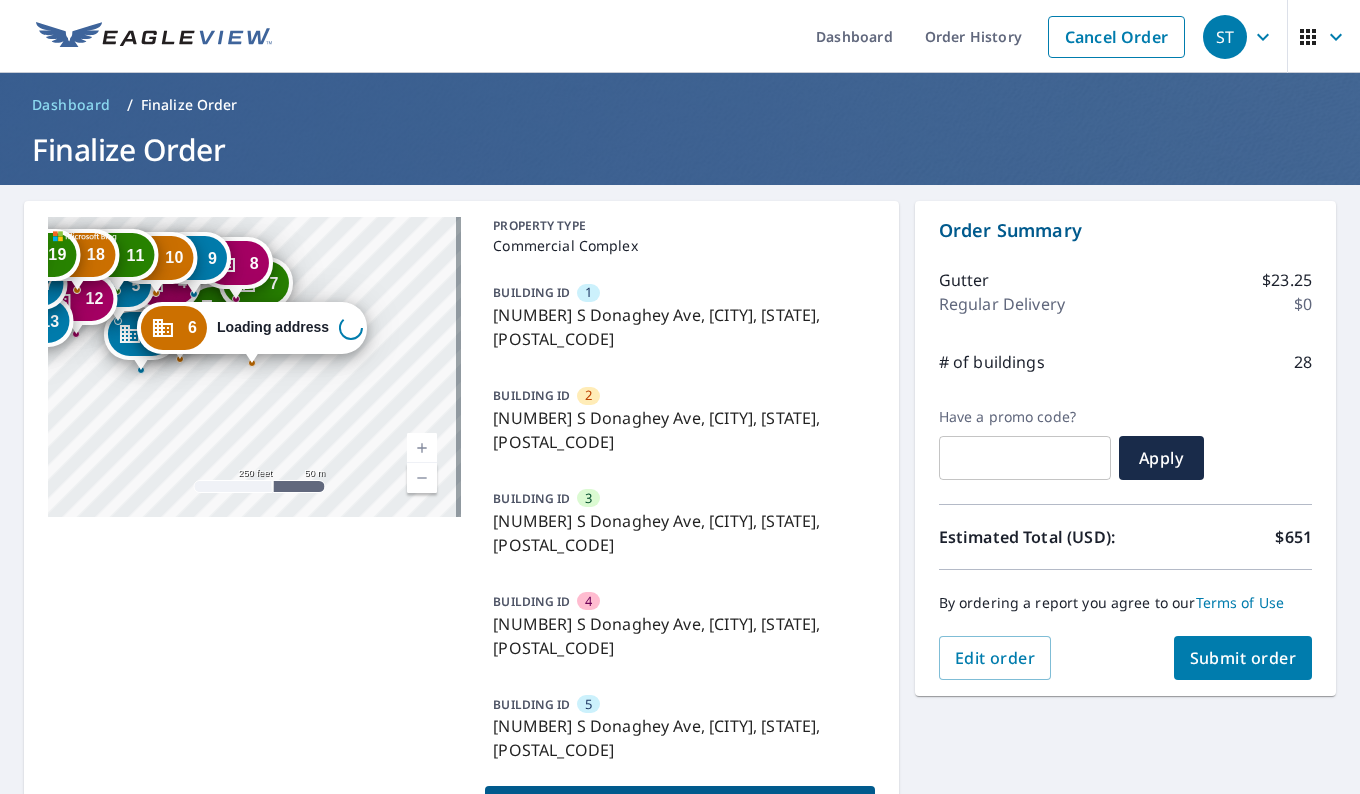 click 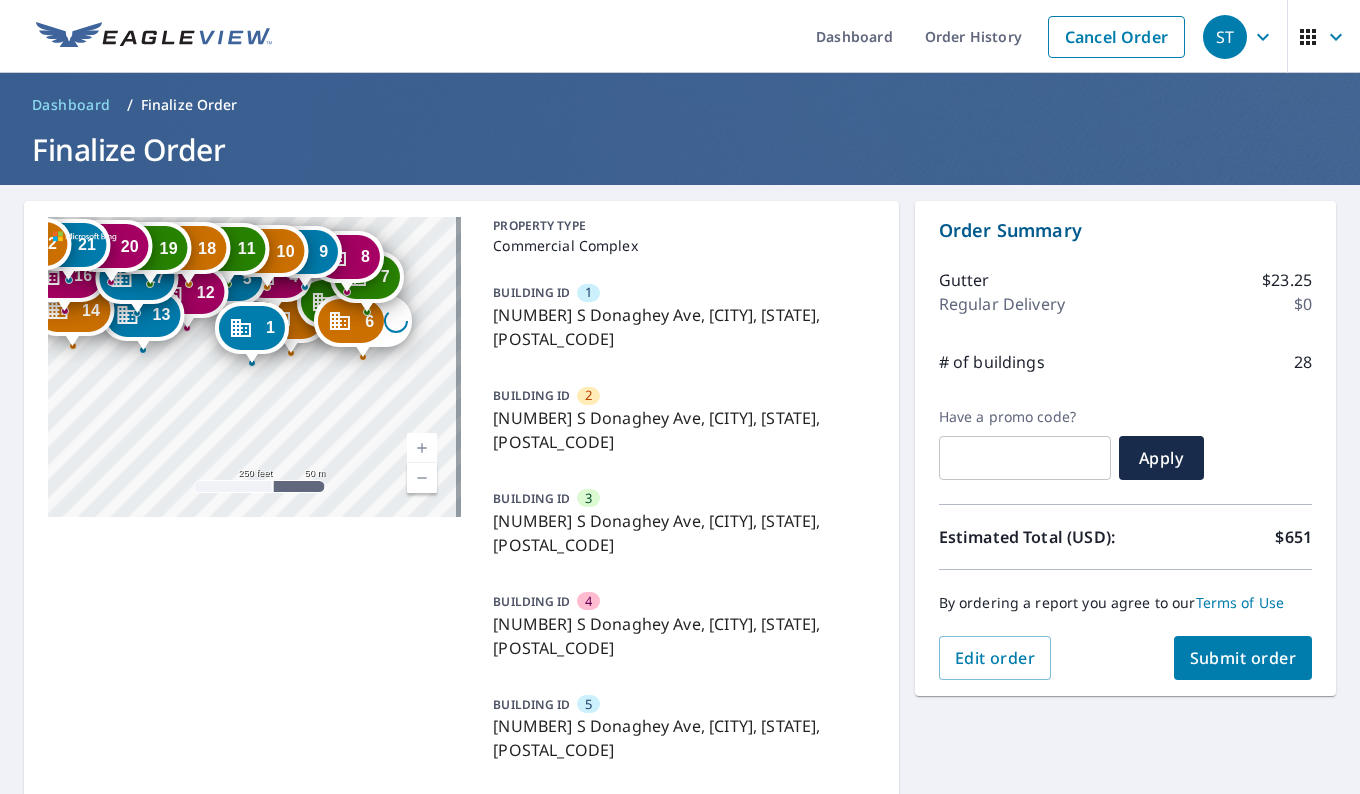 click on "6" at bounding box center [351, 321] 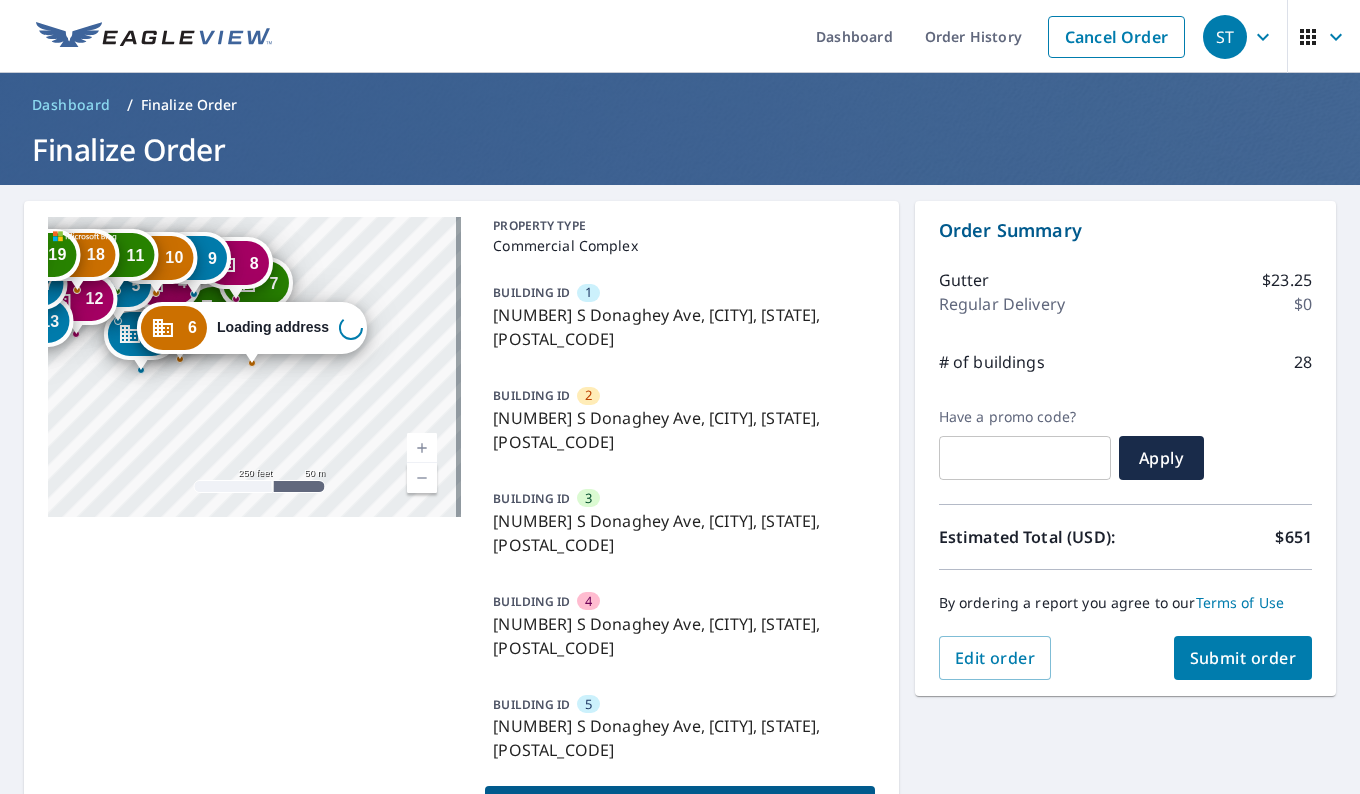 scroll, scrollTop: 694, scrollLeft: 0, axis: vertical 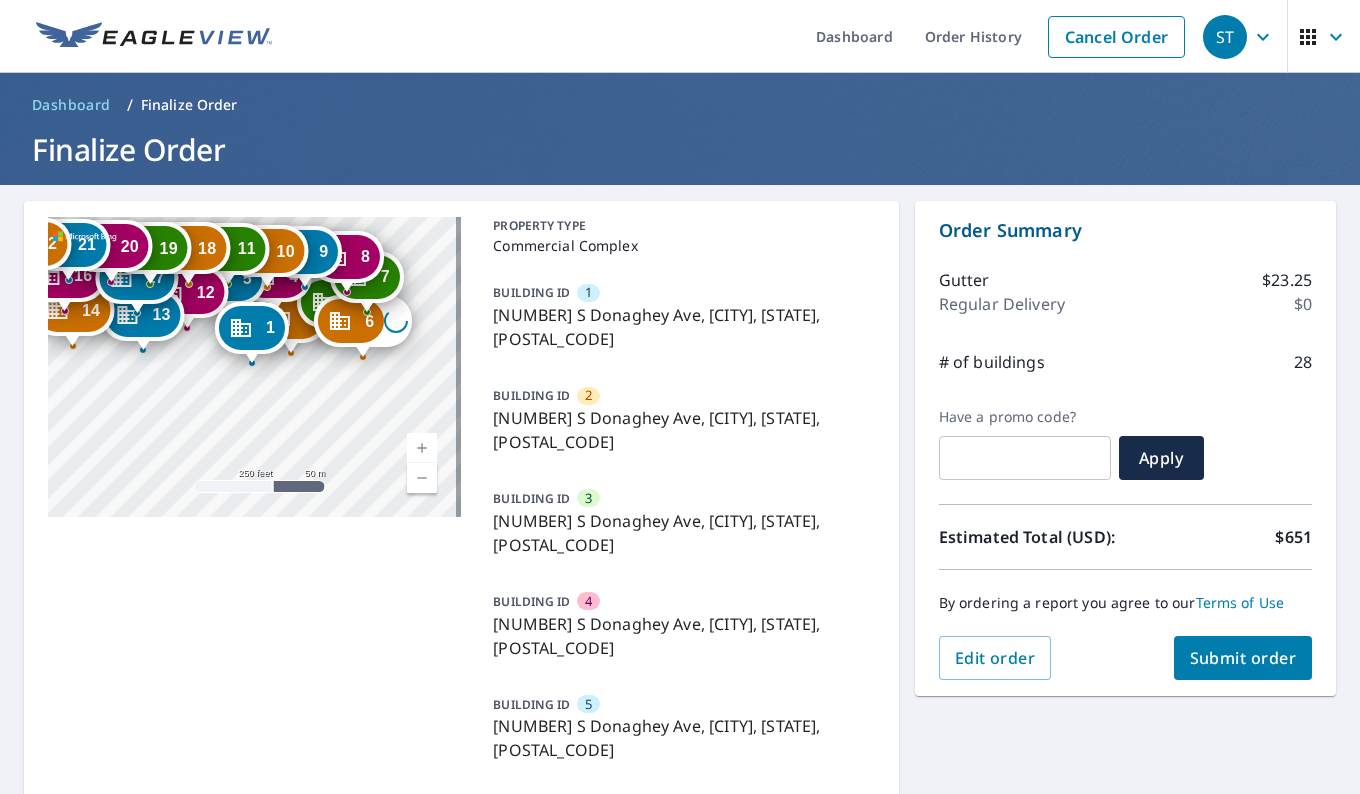 click on "BUILDING ID" at bounding box center [531, 806] 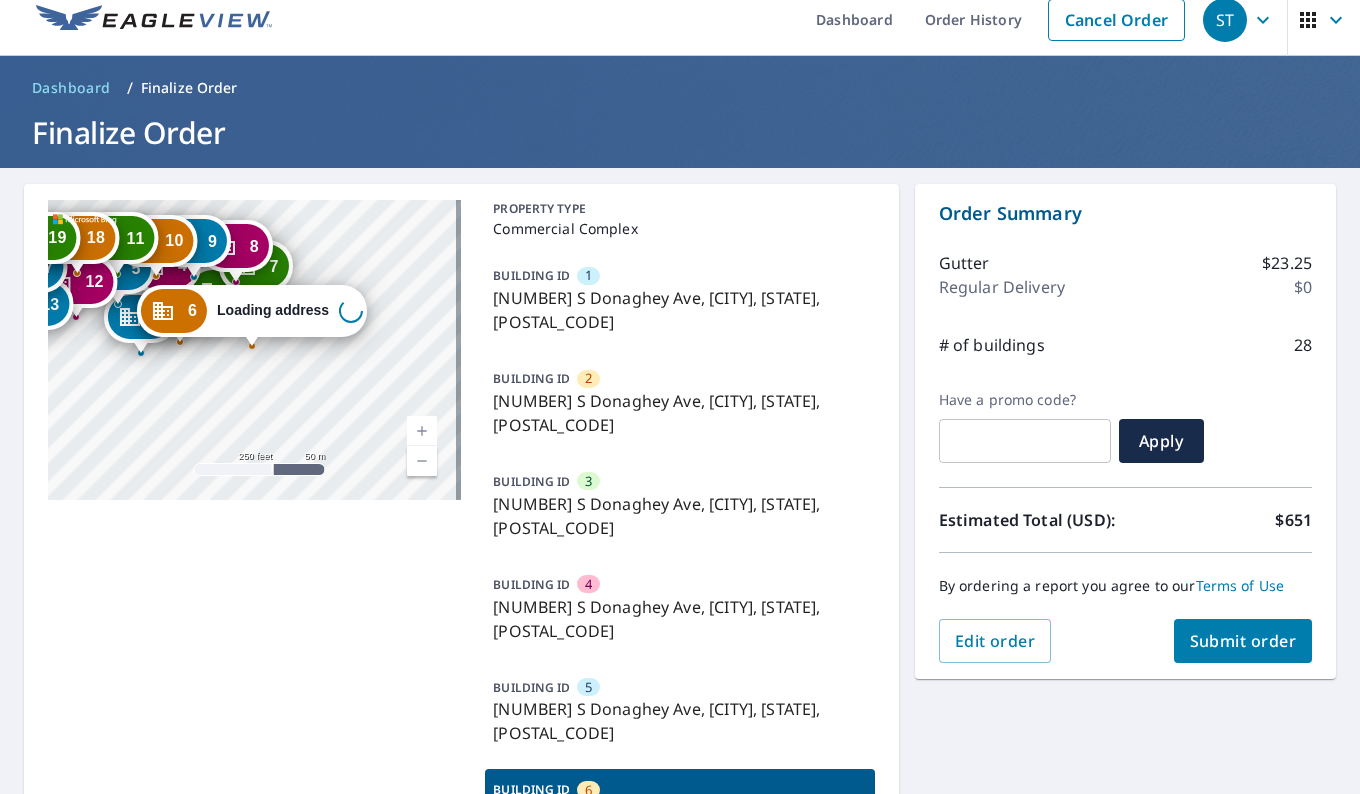 scroll, scrollTop: 0, scrollLeft: 0, axis: both 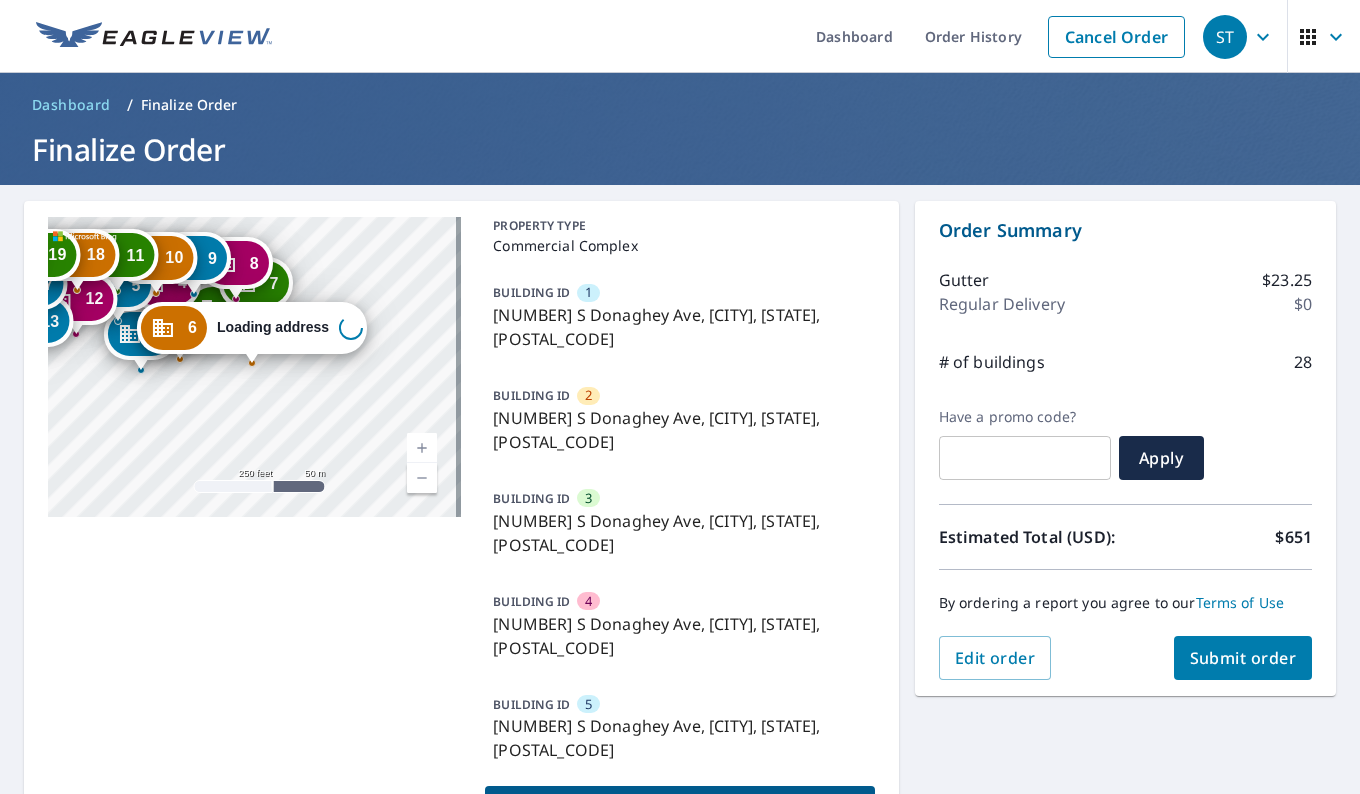 click on "6" at bounding box center (588, 807) 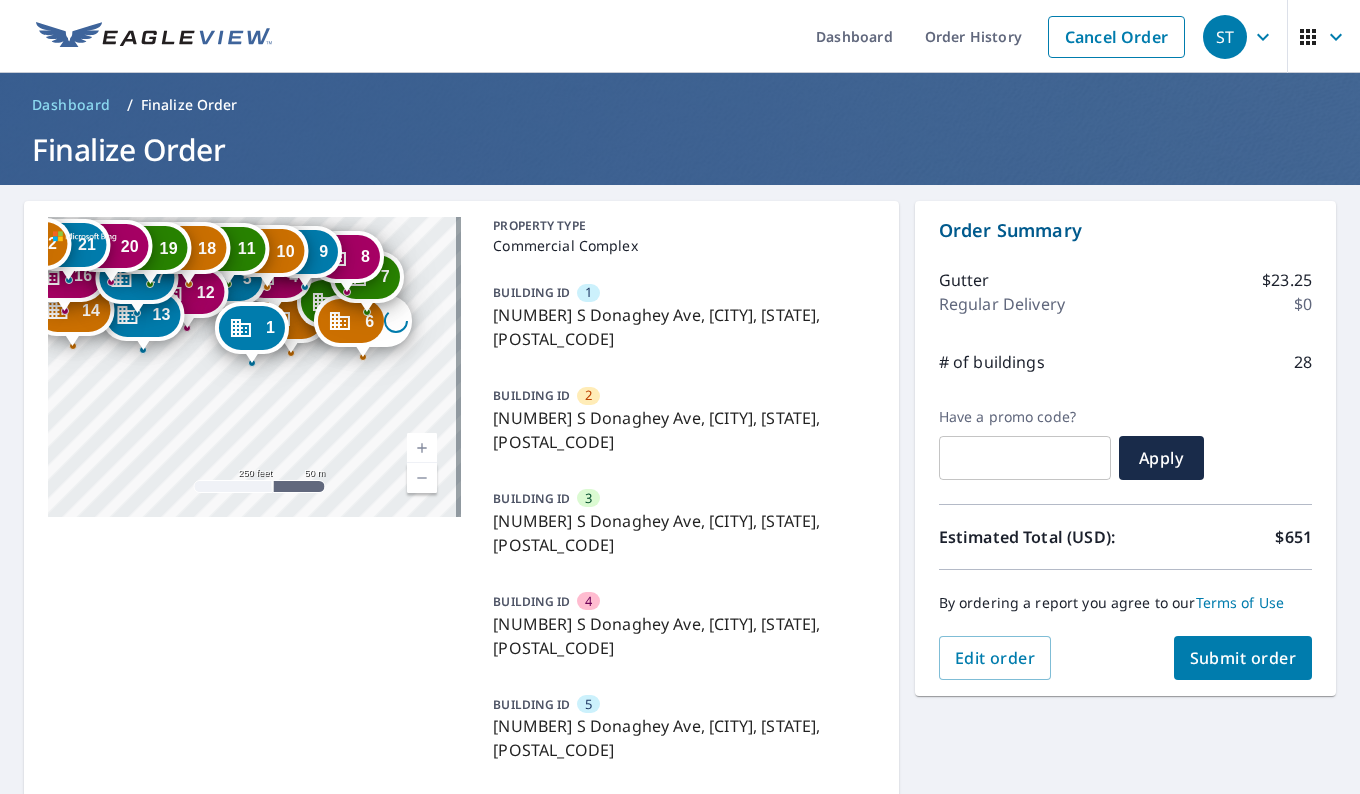 click 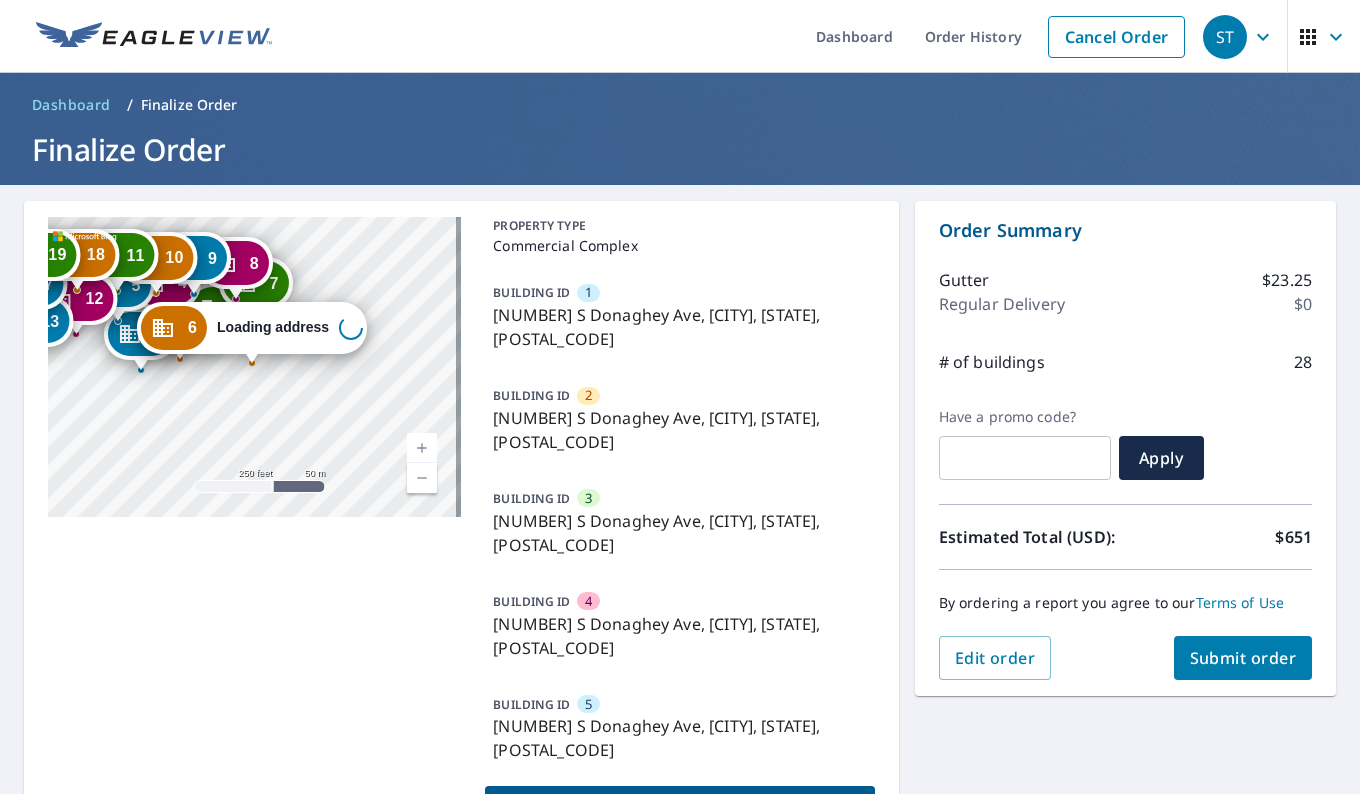 click on "Loading address" at bounding box center [273, 327] 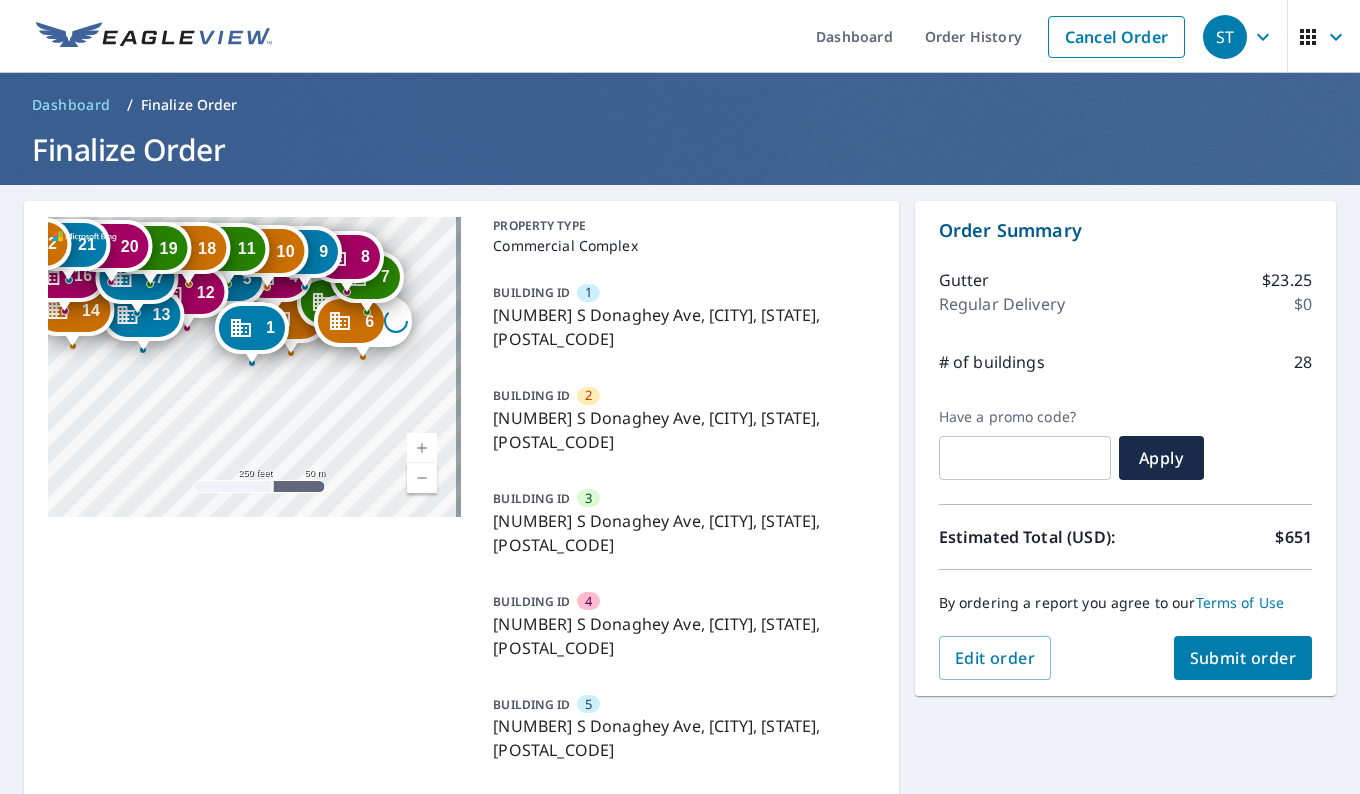 click on "BUILDING ID" at bounding box center (531, 806) 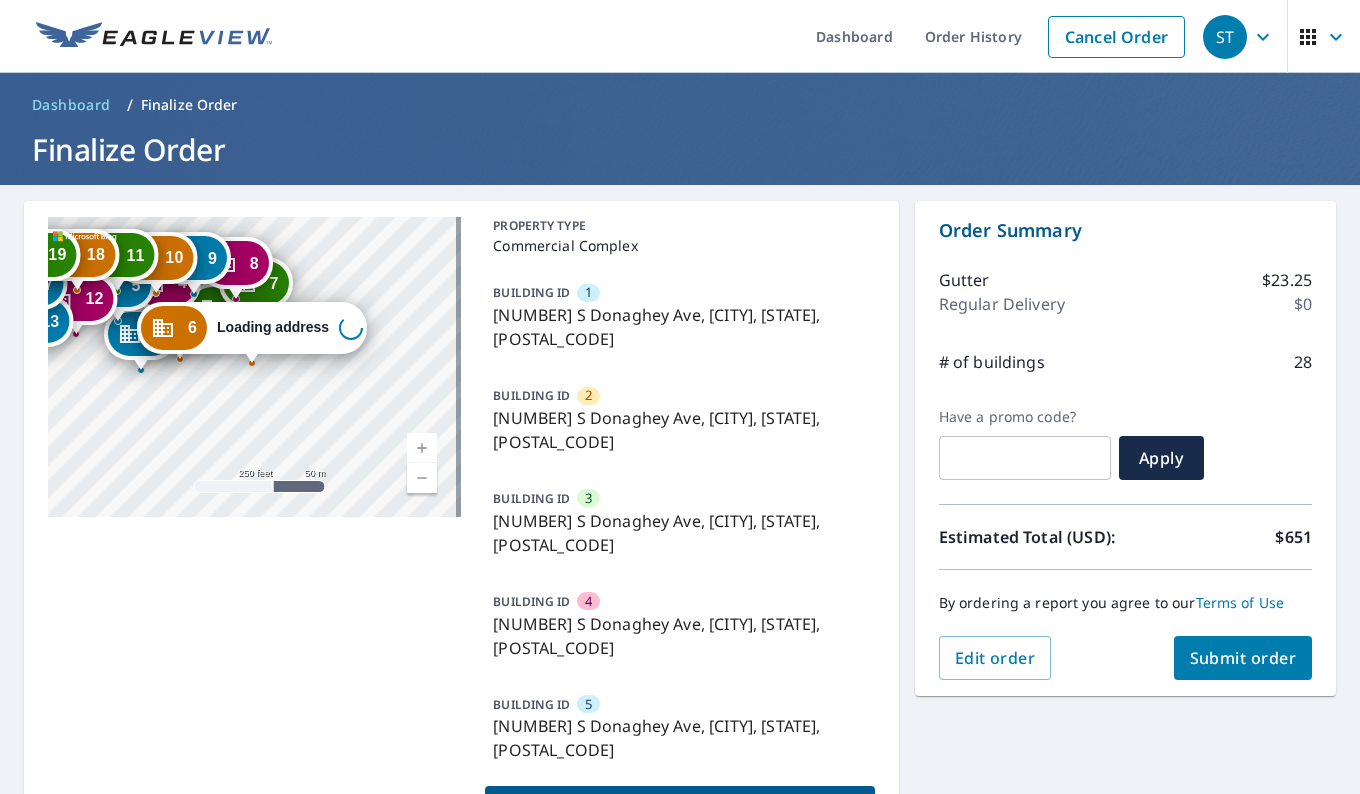click 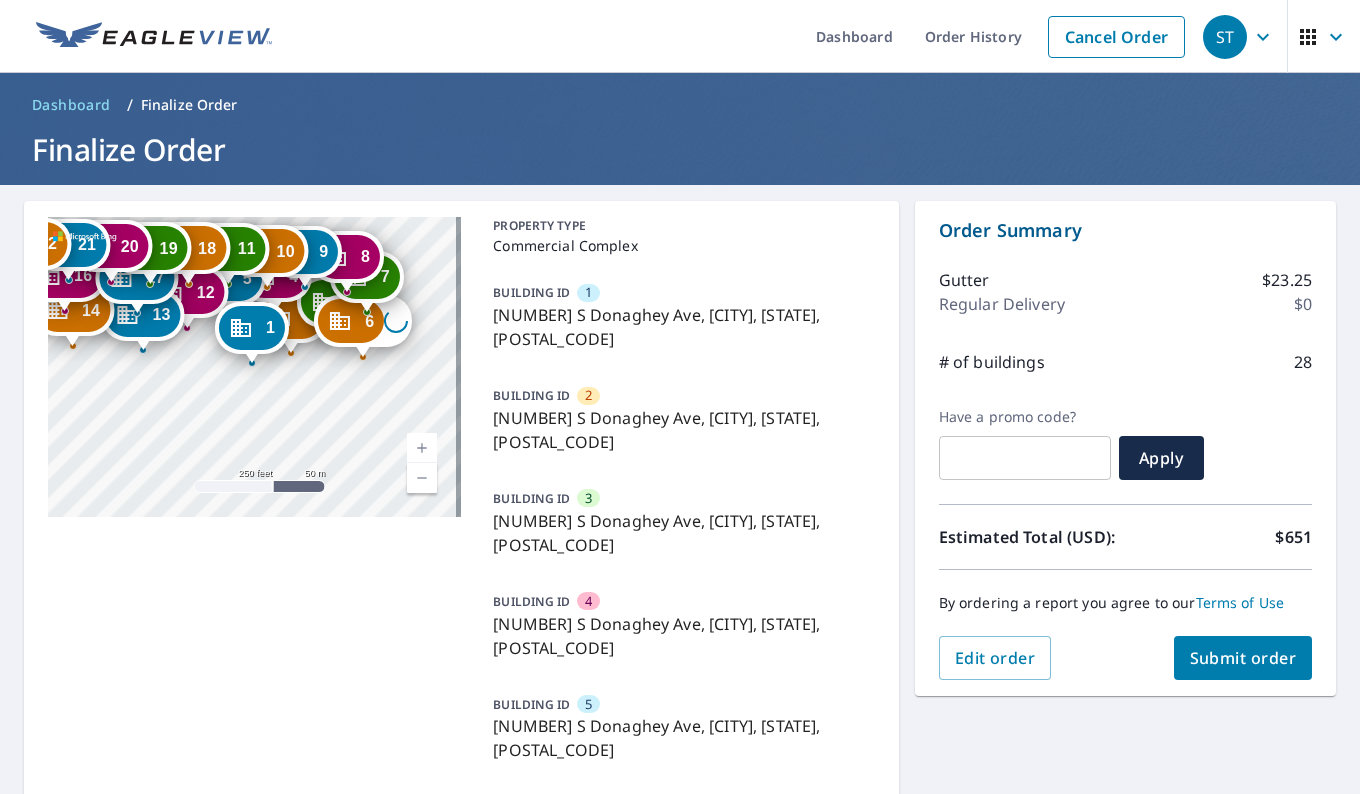 click 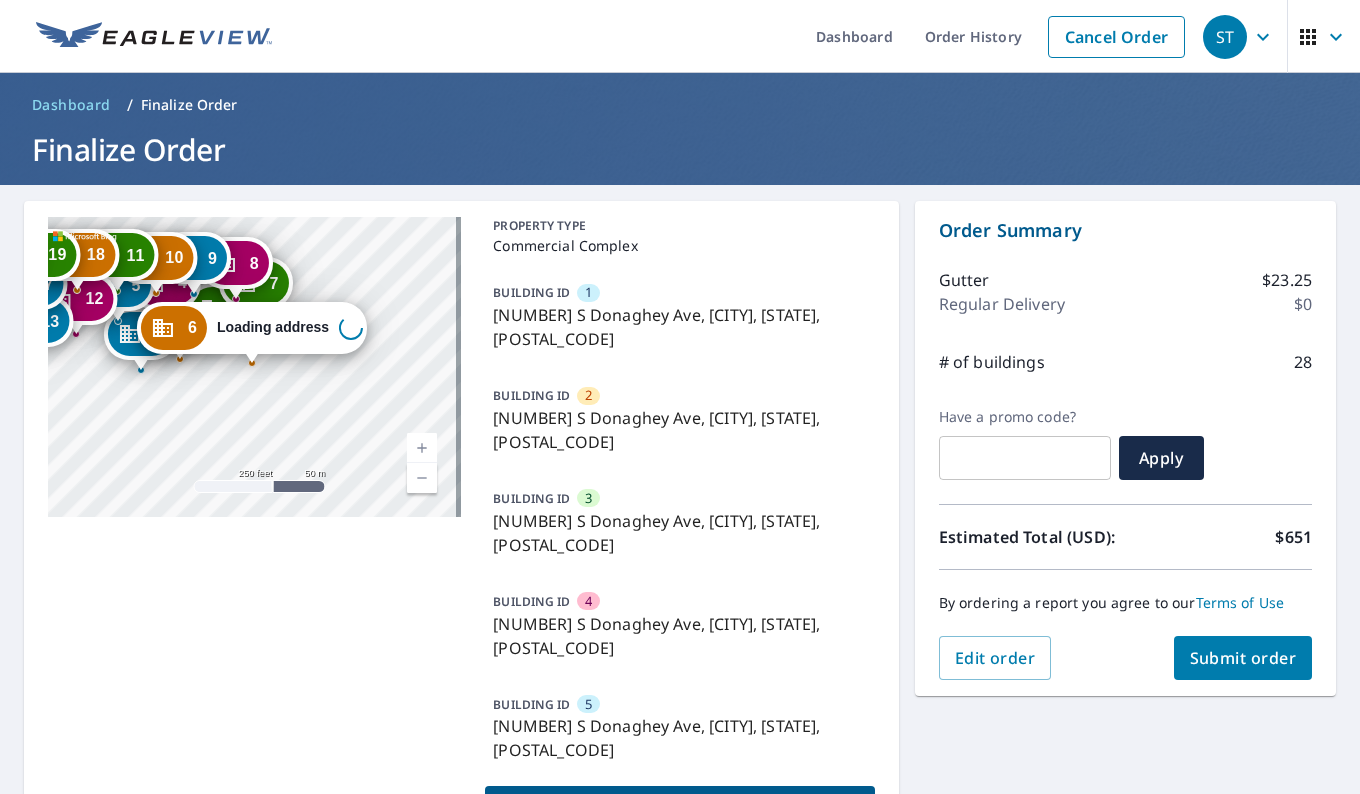 click on "BUILDING ID" at bounding box center (531, 806) 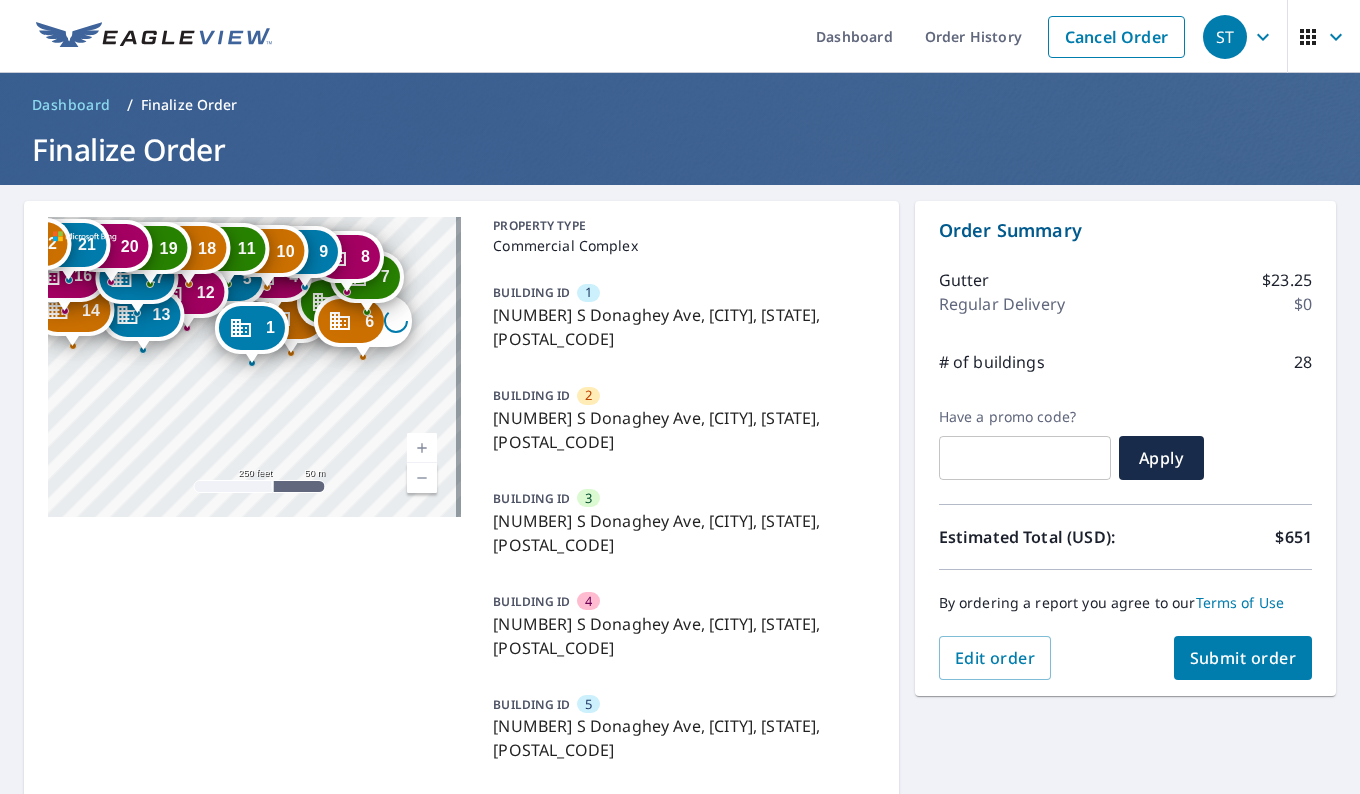 click on "LOADING_ADDRESS, , ," at bounding box center (679, 829) 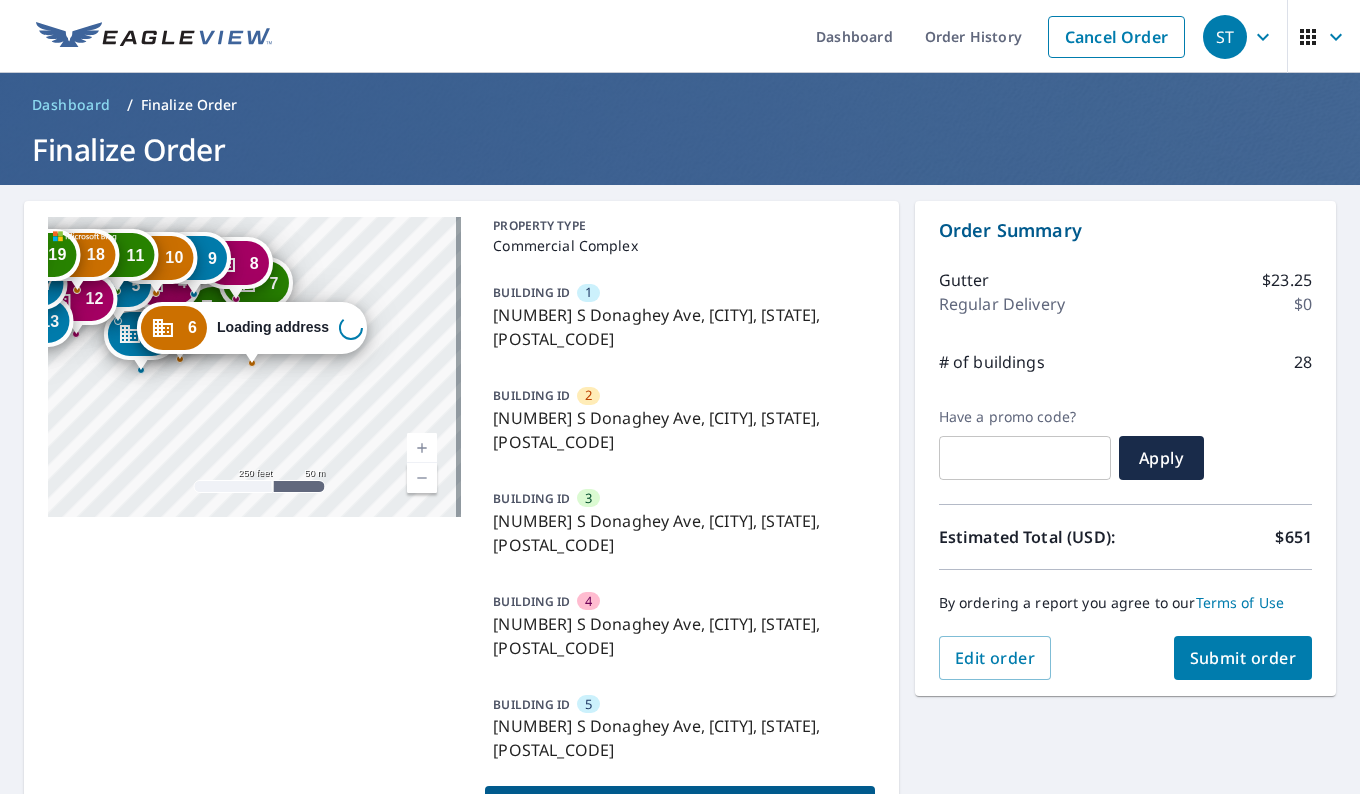 click on "6" at bounding box center (588, 807) 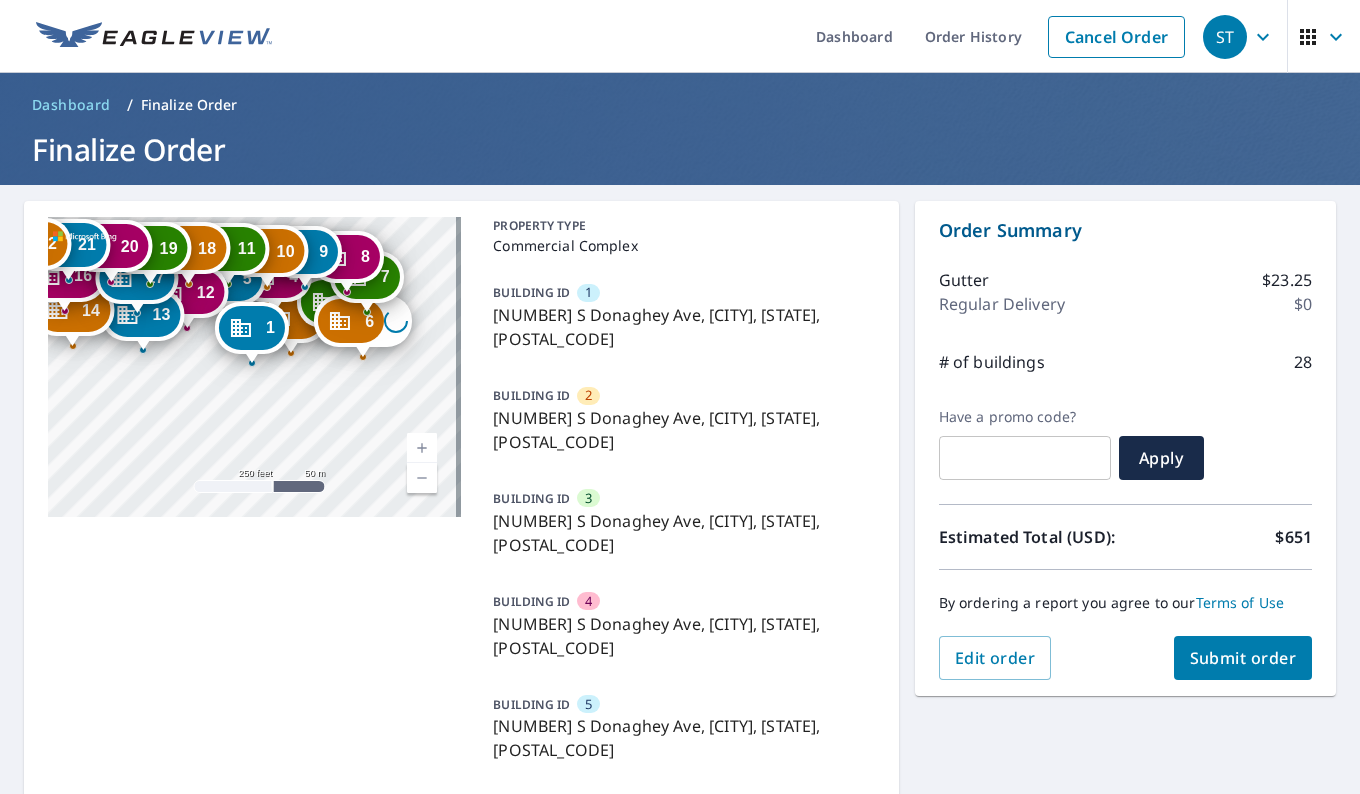 scroll, scrollTop: 84, scrollLeft: 0, axis: vertical 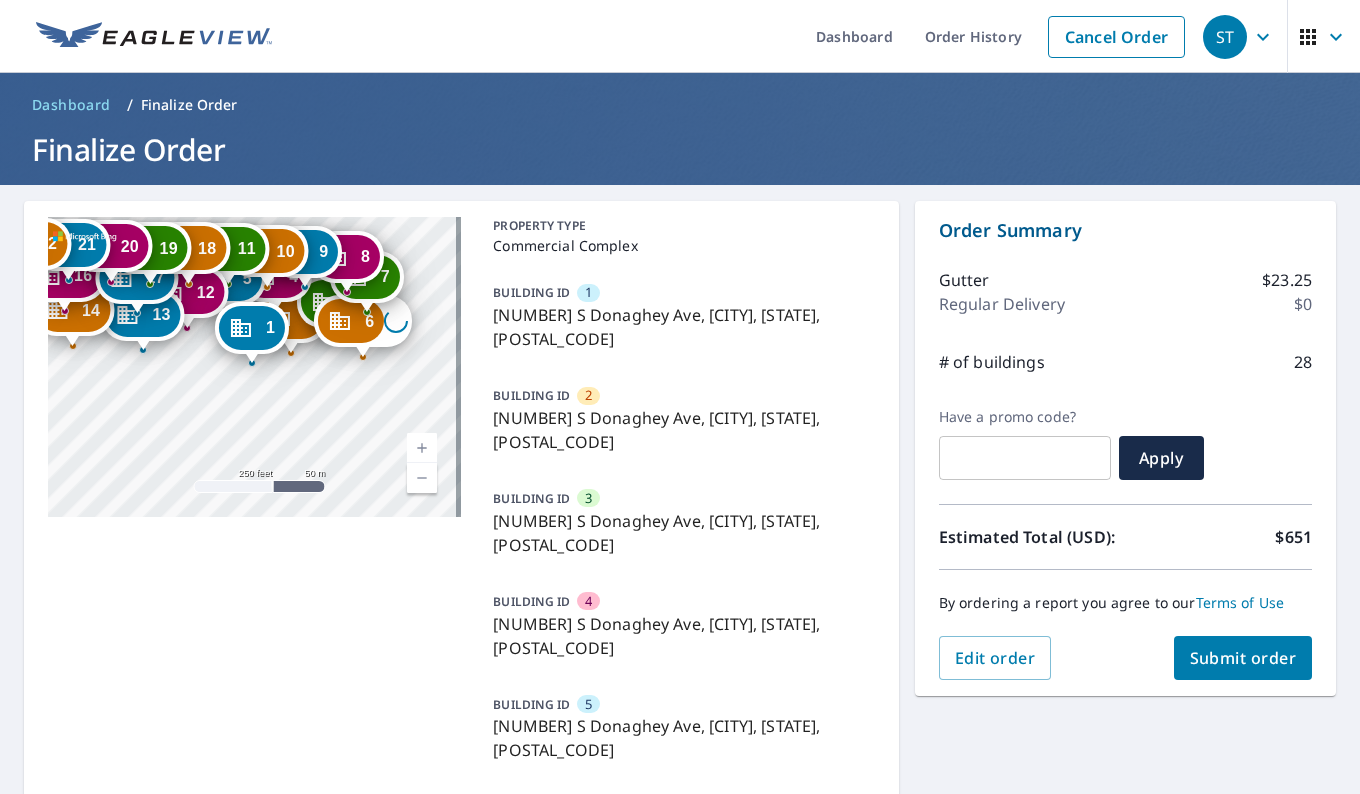 click on "BUILDING ID 5 [NUMBER] S Donaghey Ave, [CITY], [STATE], [POSTAL_CODE]" at bounding box center (679, 727) 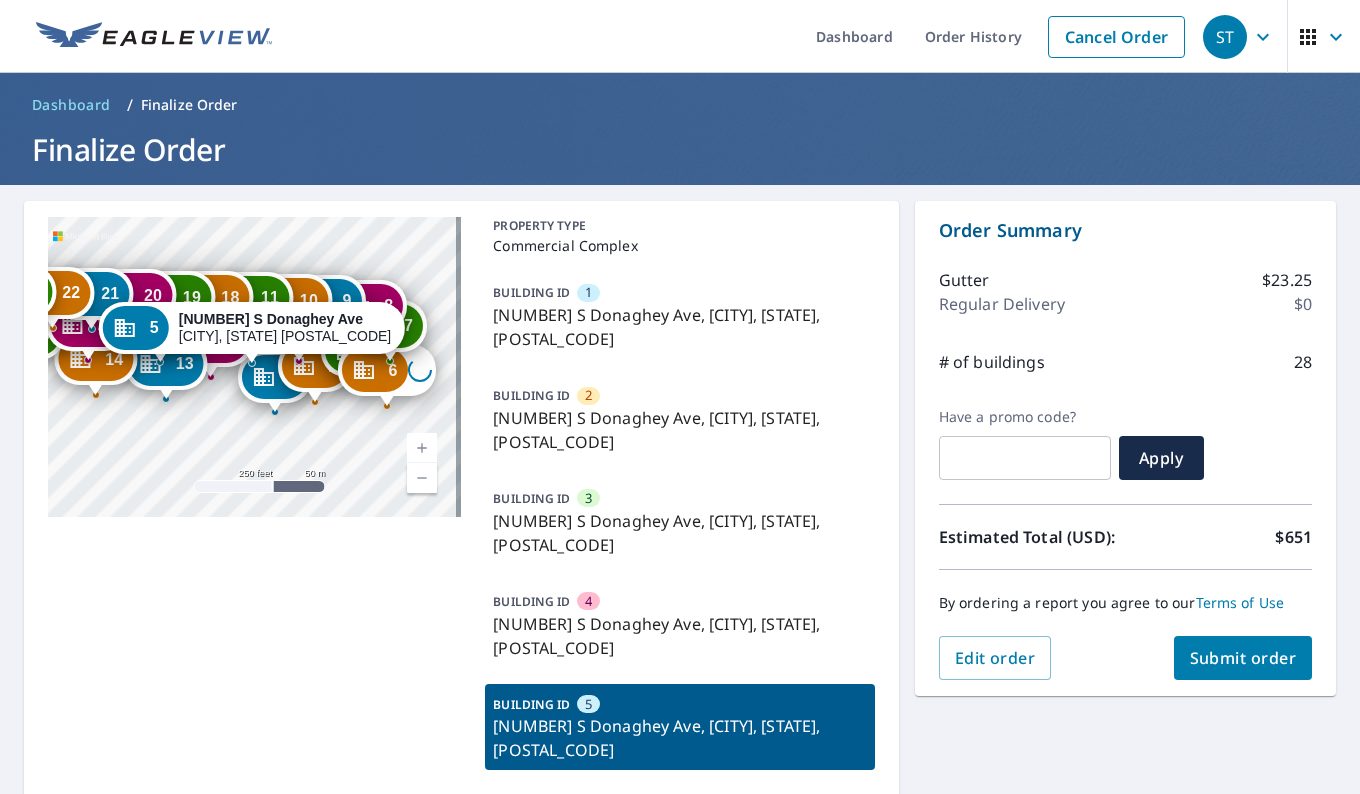 click on "LOADING_ADDRESS, , ," at bounding box center [679, 829] 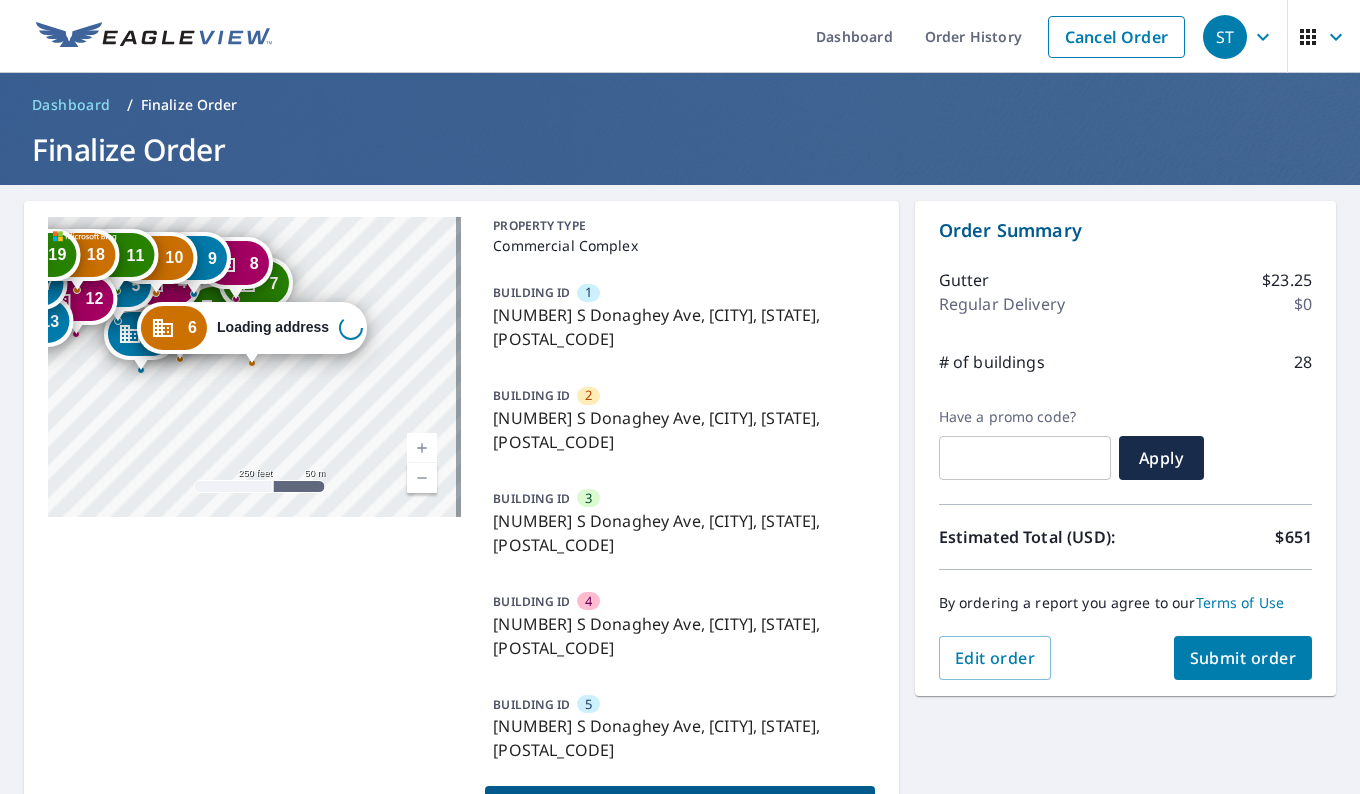 click on "[NUMBER] S Donaghey Ave, [CITY], [STATE], [POSTAL_CODE]" at bounding box center [679, 738] 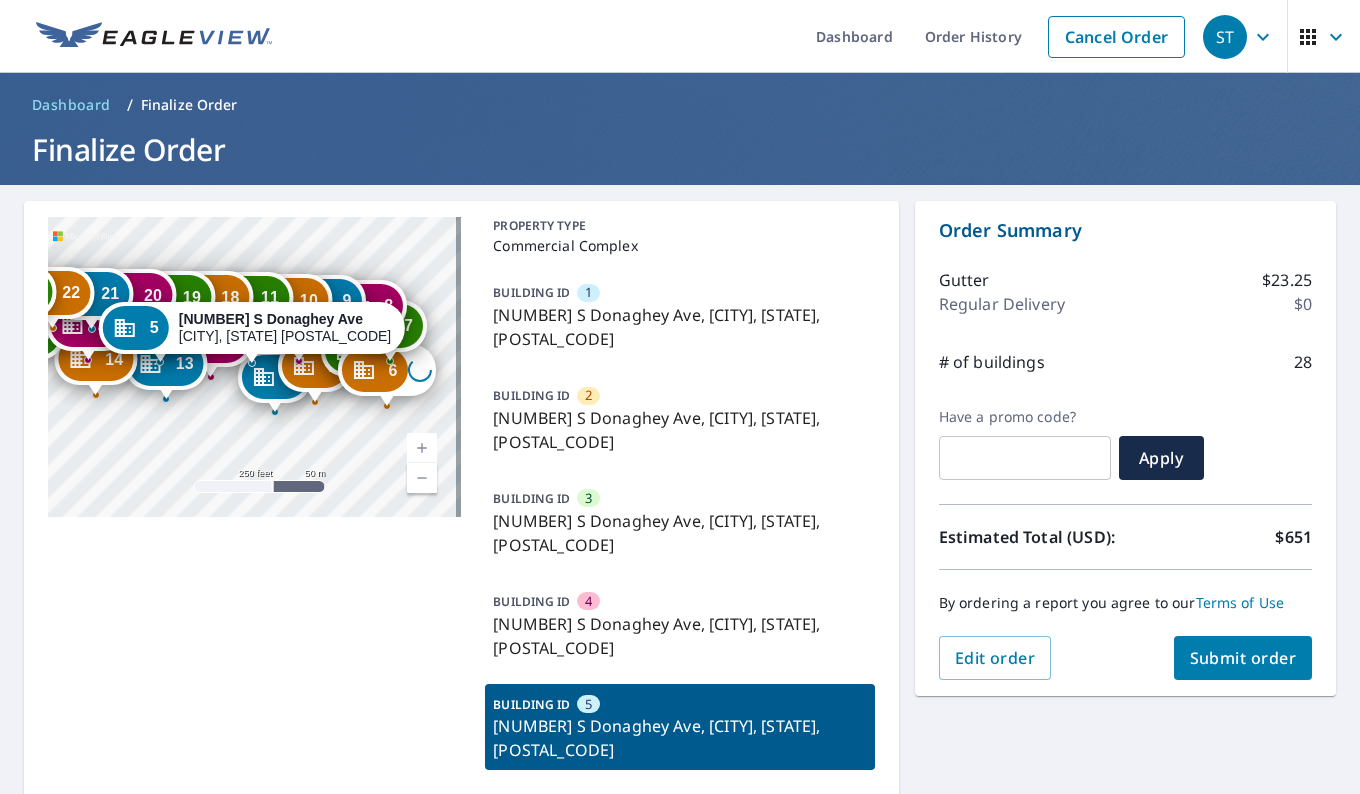 click on "LOADING_ADDRESS, , ," at bounding box center (679, 829) 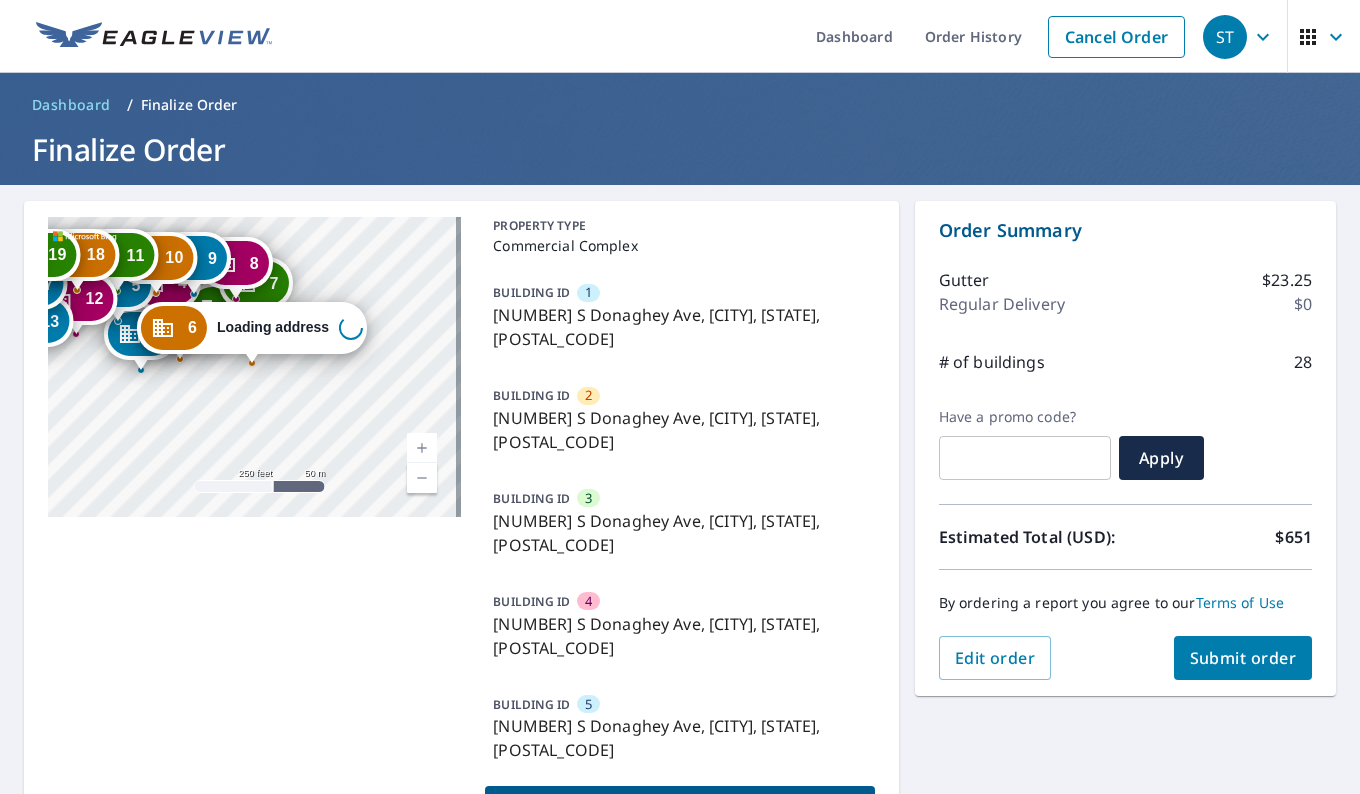 click on "BUILDING ID 5 [NUMBER] S Donaghey Ave, [CITY], [STATE], [POSTAL_CODE]" at bounding box center [679, 727] 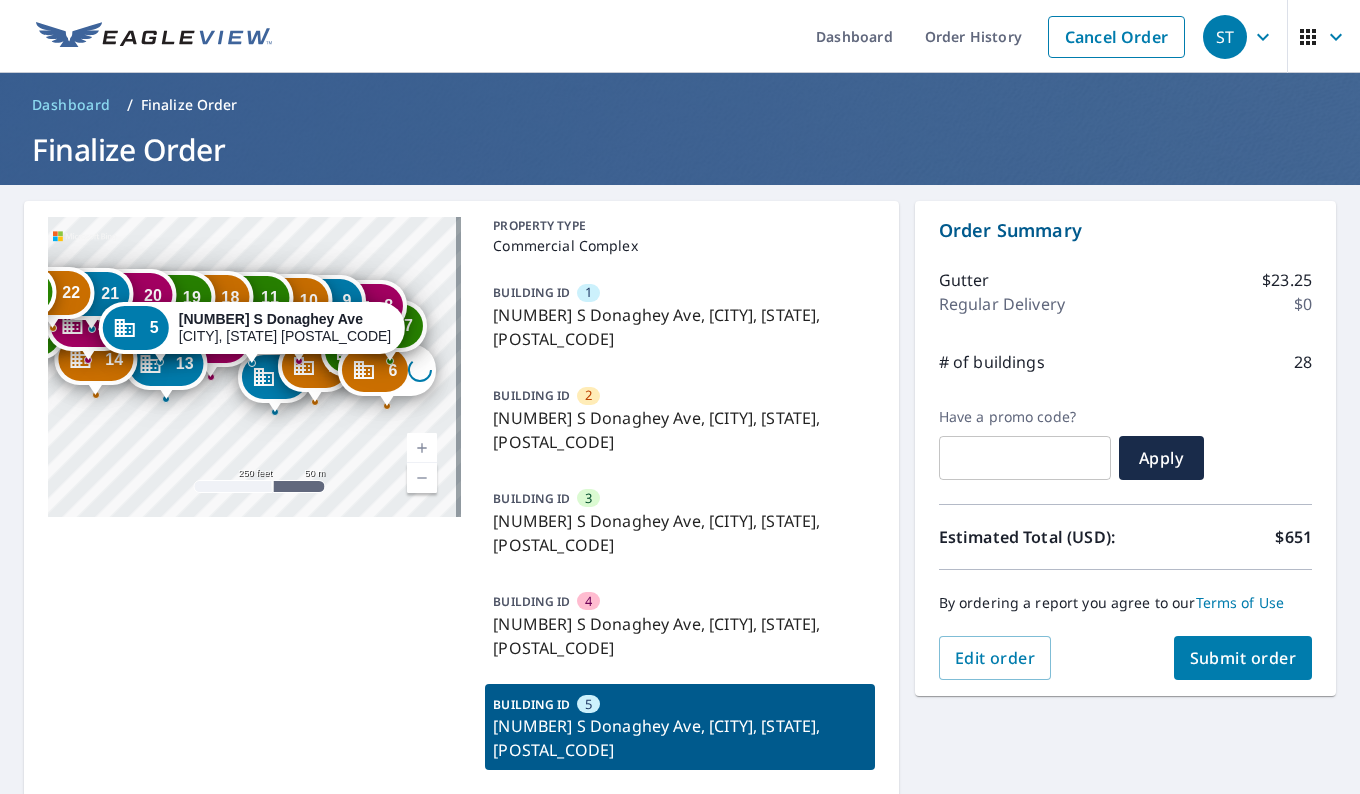 click on "BUILDING ID 6 LOADING_ADDRESS, , ," at bounding box center [679, 817] 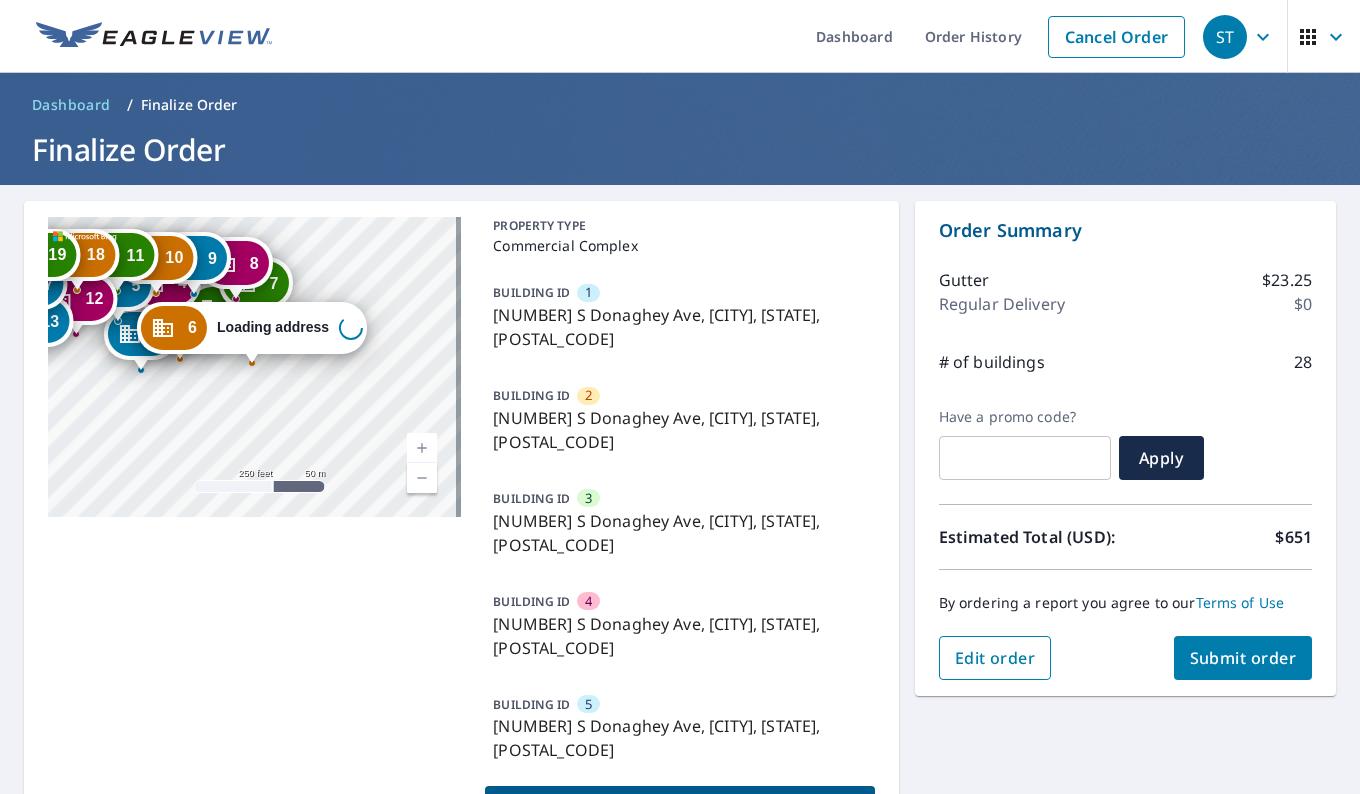 click on "Edit order" at bounding box center (995, 658) 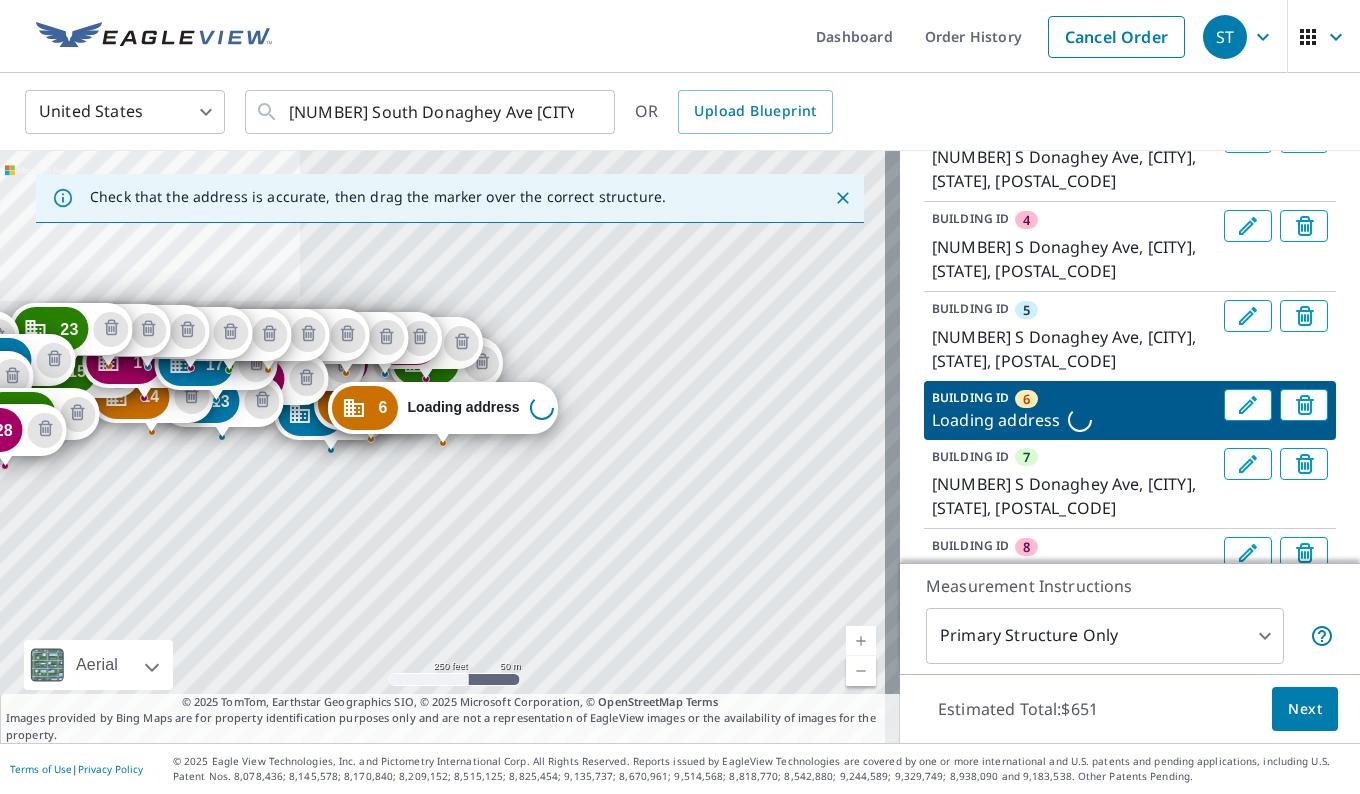 scroll, scrollTop: 440, scrollLeft: 0, axis: vertical 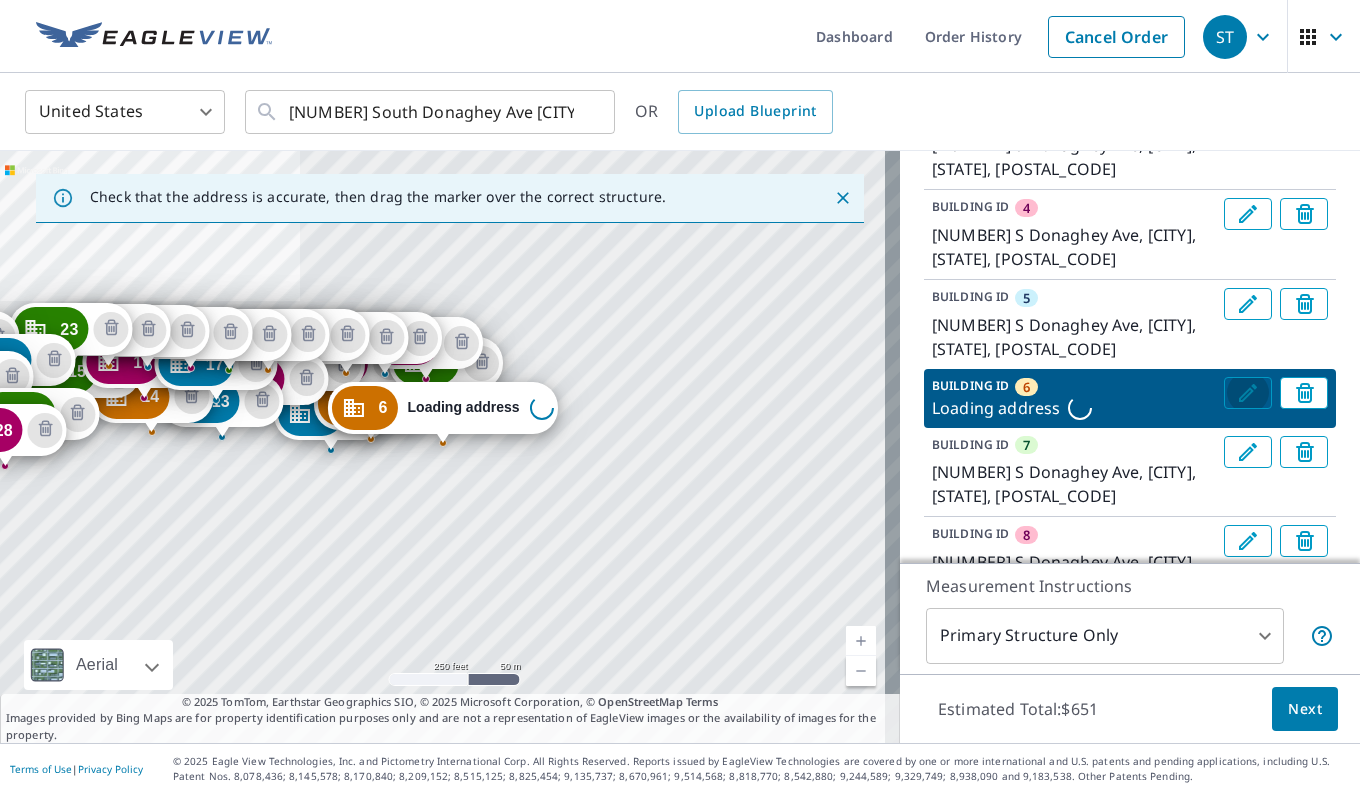 click 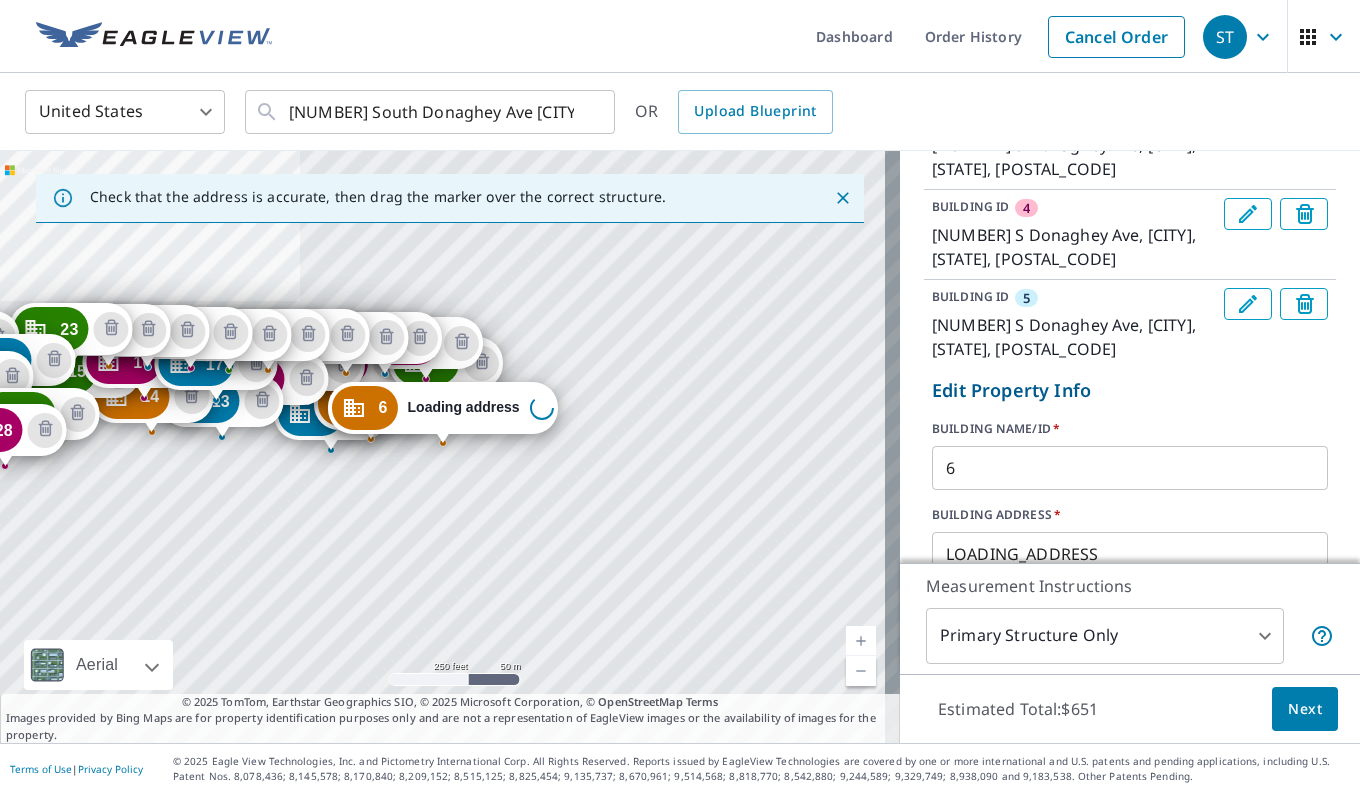 click on "6" at bounding box center [1130, 468] 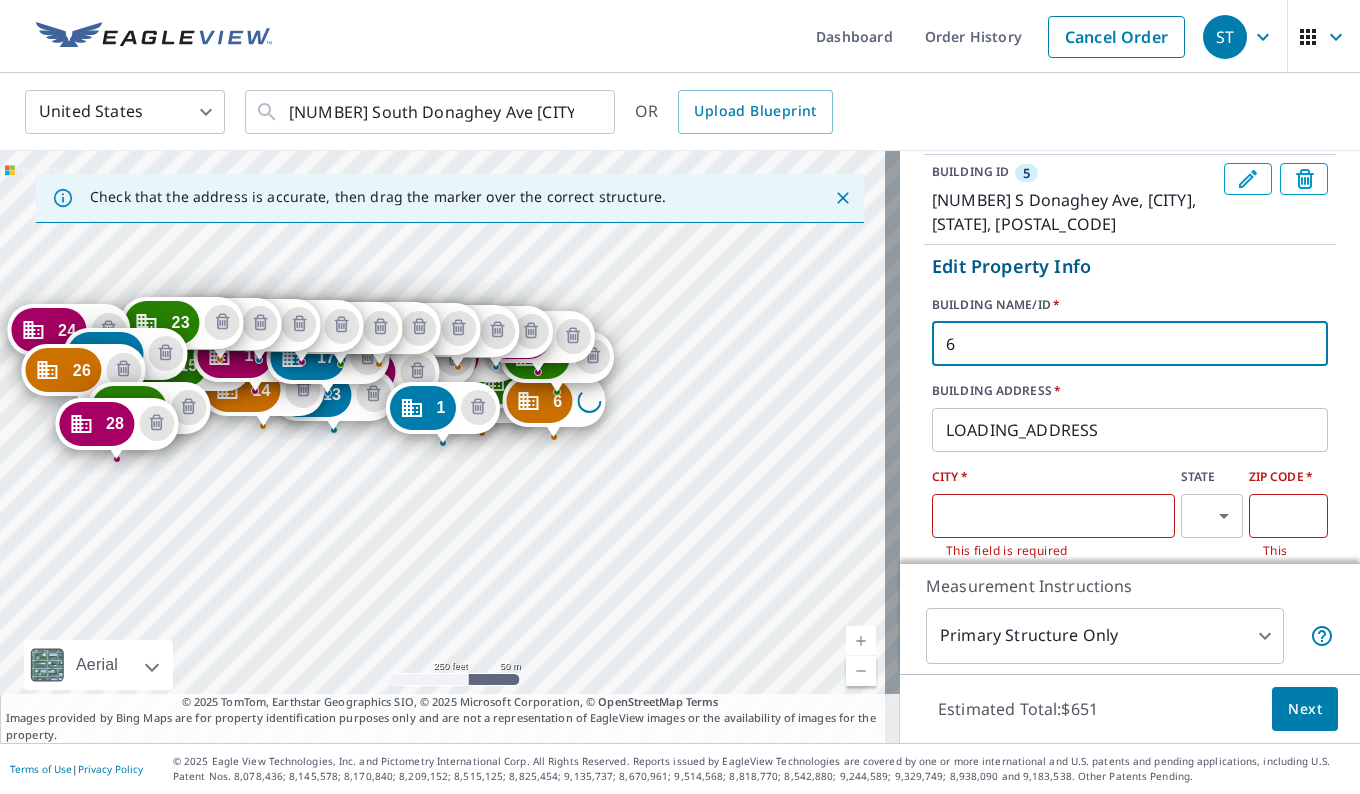 scroll, scrollTop: 587, scrollLeft: 0, axis: vertical 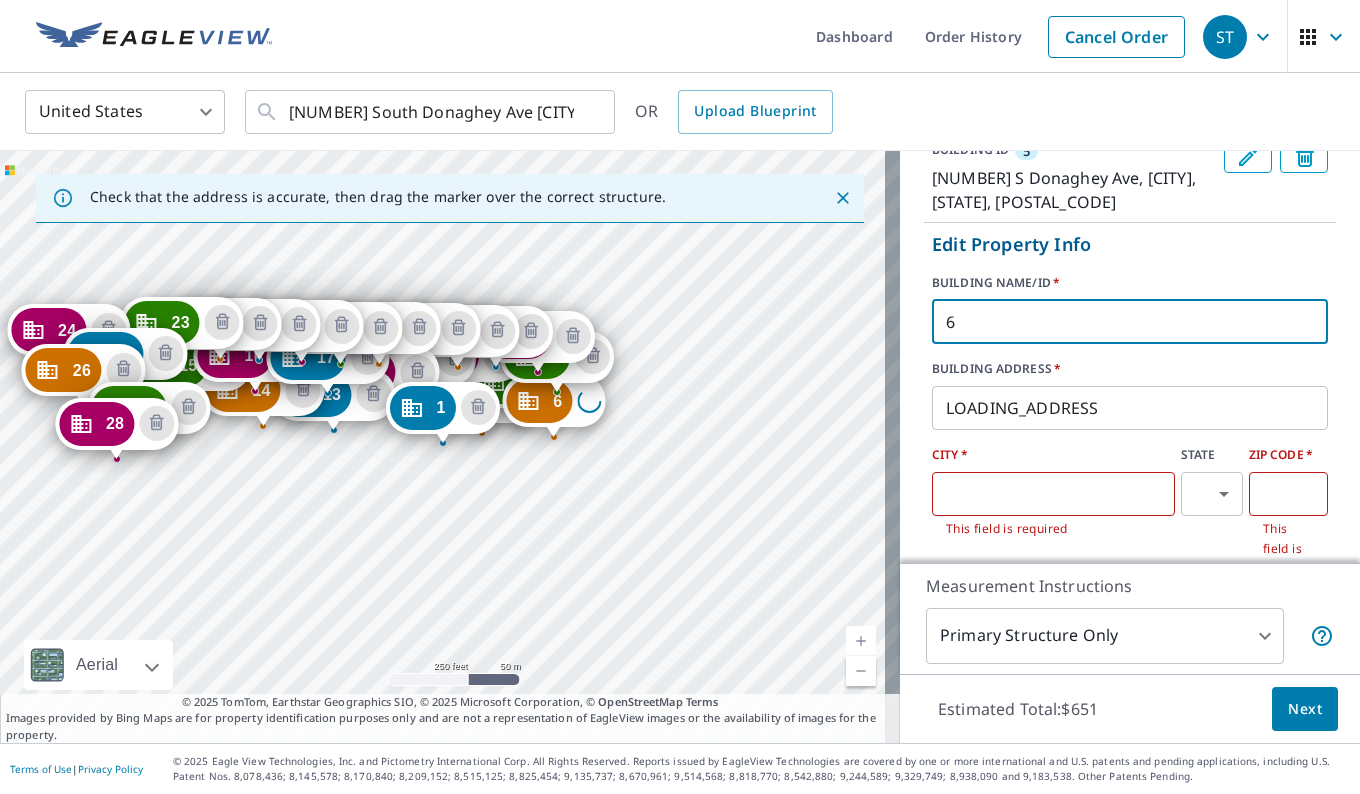 click on "LOADING_ADDRESS" at bounding box center [1130, 408] 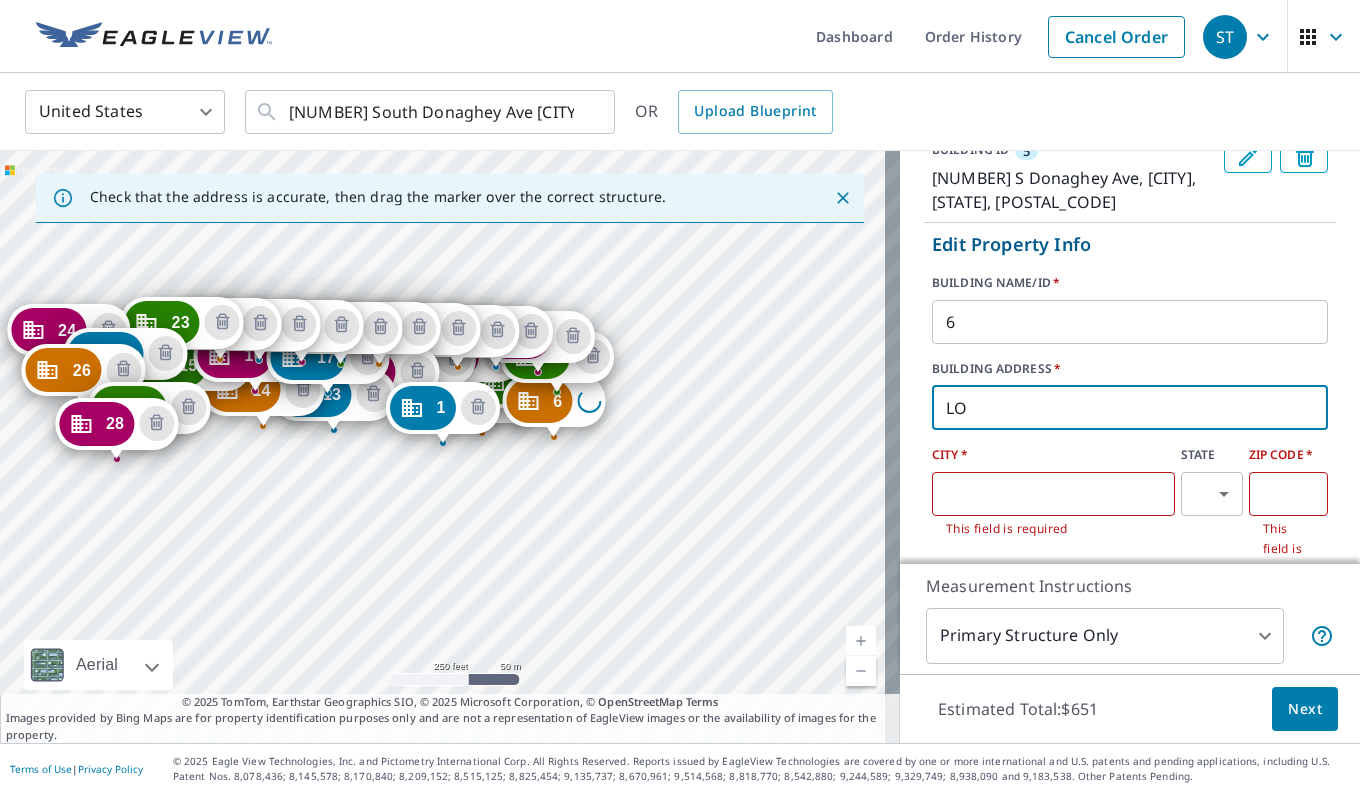 type on "L" 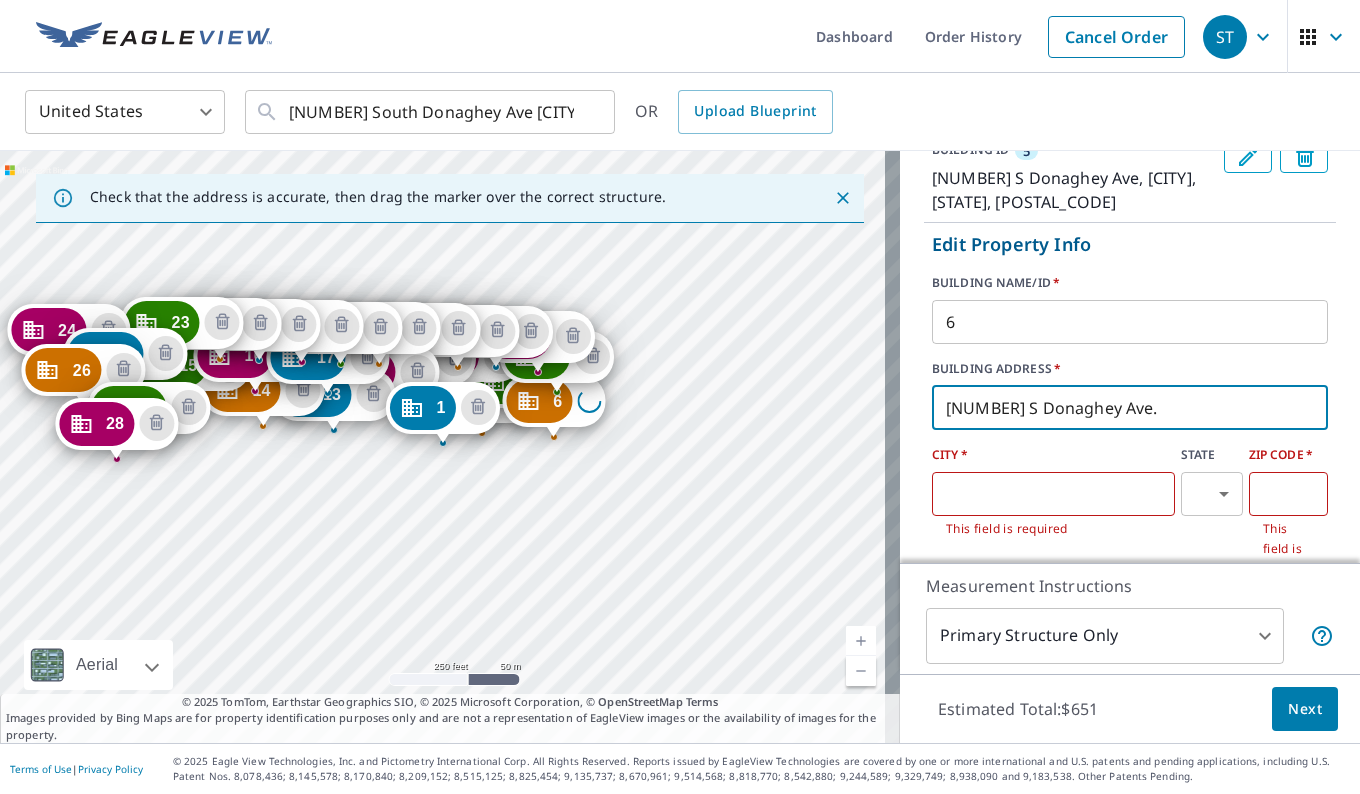 type on "[NUMBER] S Donaghey Ave." 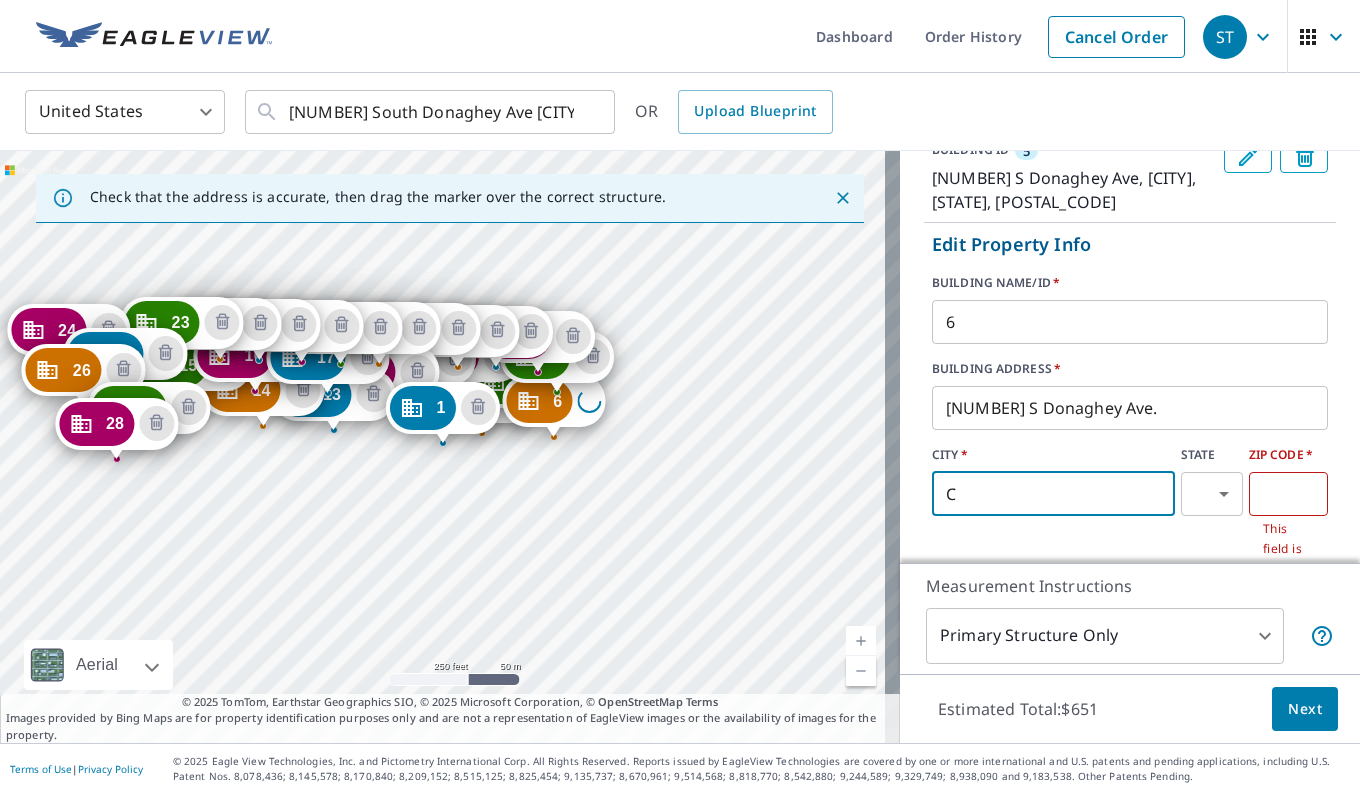 type on "[CITY]" 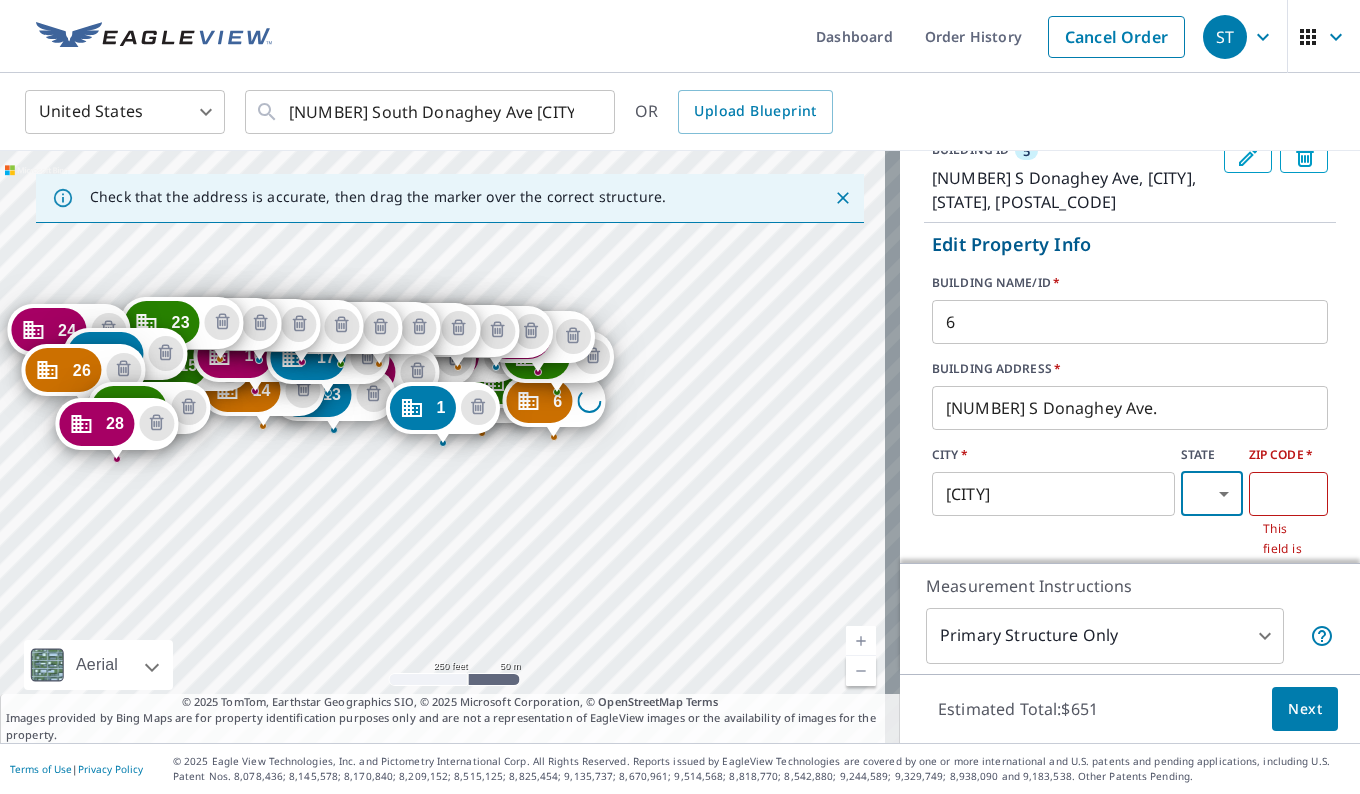 click on "ST ST
Dashboard Order History Cancel Order ST United States US ​ [NUMBER] South Donaghey Ave [CITY], [STATE] ​ OR Upload Blueprint Check that the address is accurate, then drag the marker over the correct structure. 2 [NUMBER] S Donaghey Ave [CITY], [STATE] [POSTAL_CODE] 3 [NUMBER] S Donaghey Ave [CITY], [STATE] [POSTAL_CODE] 4 [NUMBER] S Donaghey Ave [CITY], [STATE] [POSTAL_CODE] 5 [NUMBER] S Donaghey Ave [CITY], [STATE] [POSTAL_CODE] 6 Loading address 7 [NUMBER] S Donaghey Ave [CITY], [STATE] [POSTAL_CODE] 8 [NUMBER] S Donaghey Ave [CITY], [STATE] [POSTAL_CODE] 9 [NUMBER] S Donaghey Ave [CITY], [STATE] [POSTAL_CODE] 10 [NUMBER] S Donaghey Ave [CITY], [STATE] [POSTAL_CODE] 11 [NUMBER] S Donaghey Ave [CITY], [STATE] [POSTAL_CODE] 12 [NUMBER] S Donaghey Ave [CITY], [STATE] [POSTAL_CODE] 13 [NUMBER] S Donaghey Ave [CITY], [STATE] [POSTAL_CODE] 14 [NUMBER] S Donaghey Ave [CITY], [STATE] [POSTAL_CODE] 15 [NUMBER] S Donaghey Ave [CITY], [STATE] [POSTAL_CODE] 16 [NUMBER] S Donaghey Ave [CITY], [STATE] [POSTAL_CODE] 17 [NUMBER] S Donaghey Ave [CITY], [STATE] [POSTAL_CODE] 18 [NUMBER] S Donaghey Ave [CITY], [STATE] [POSTAL_CODE] 19 [NUMBER] S Donaghey Ave [CITY], [STATE] [POSTAL_CODE] 20 [NUMBER] S Donaghey Ave [CITY], [STATE] [POSTAL_CODE] 21 [NUMBER] S Donaghey Ave [CITY], [STATE] [POSTAL_CODE] 22 [NUMBER] S Donaghey Ave [CITY], [STATE] [POSTAL_CODE] 23 24 25 26 27 28" at bounding box center (680, 397) 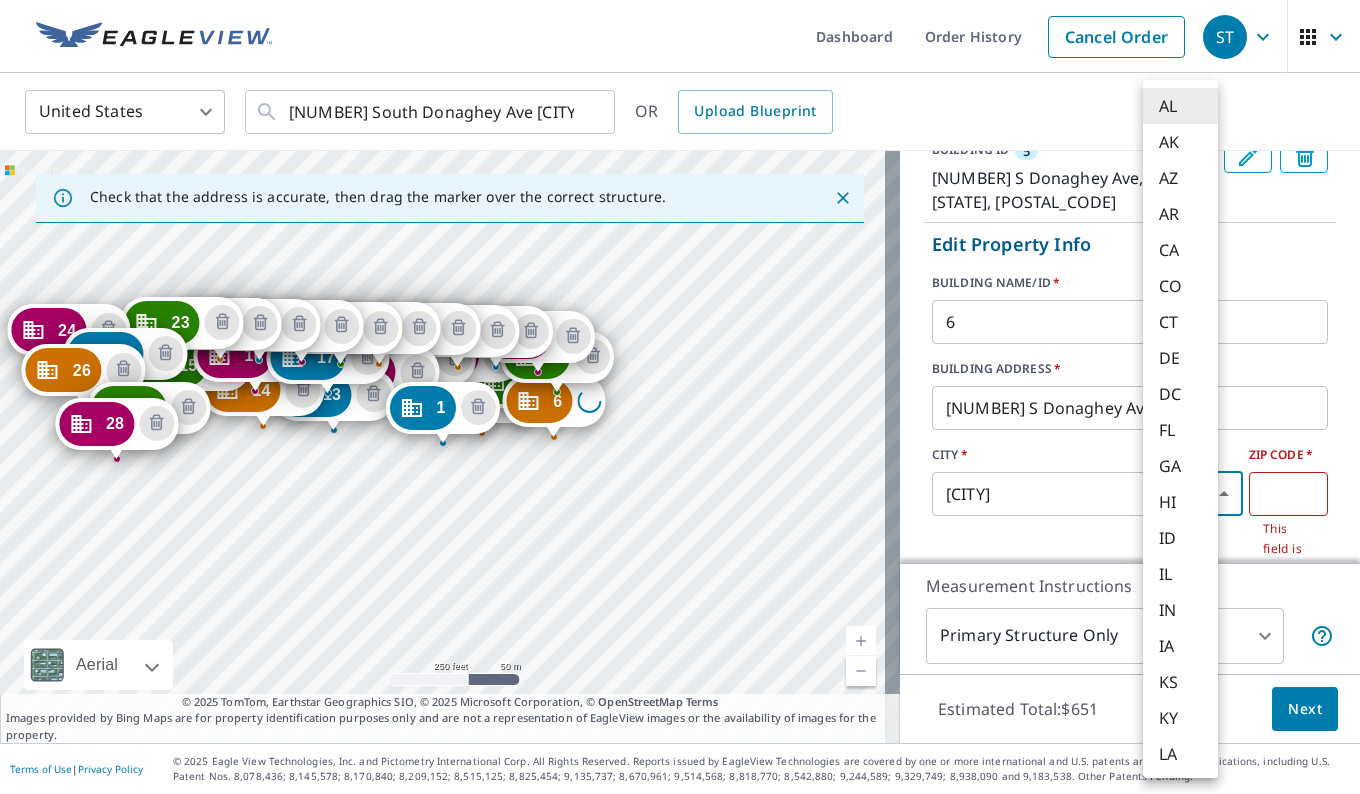 type 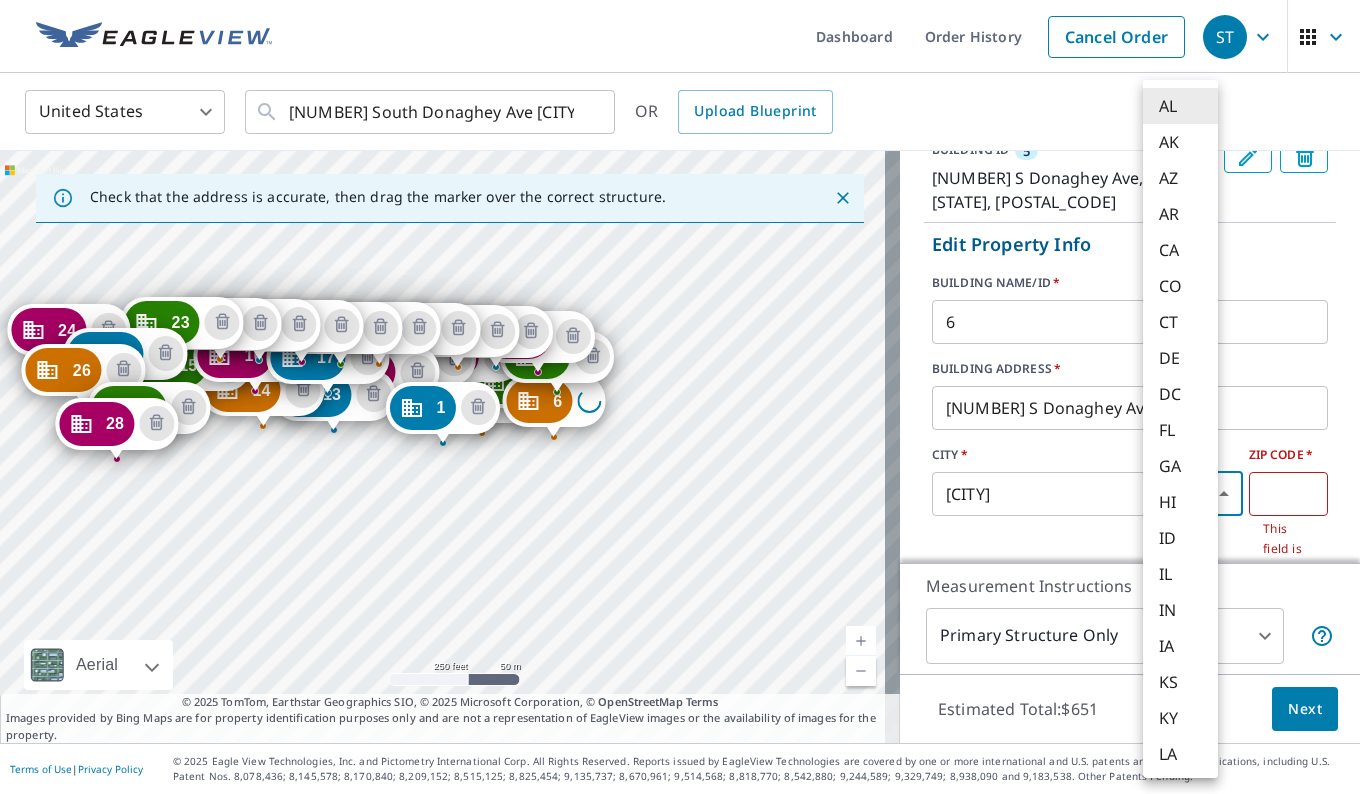 type 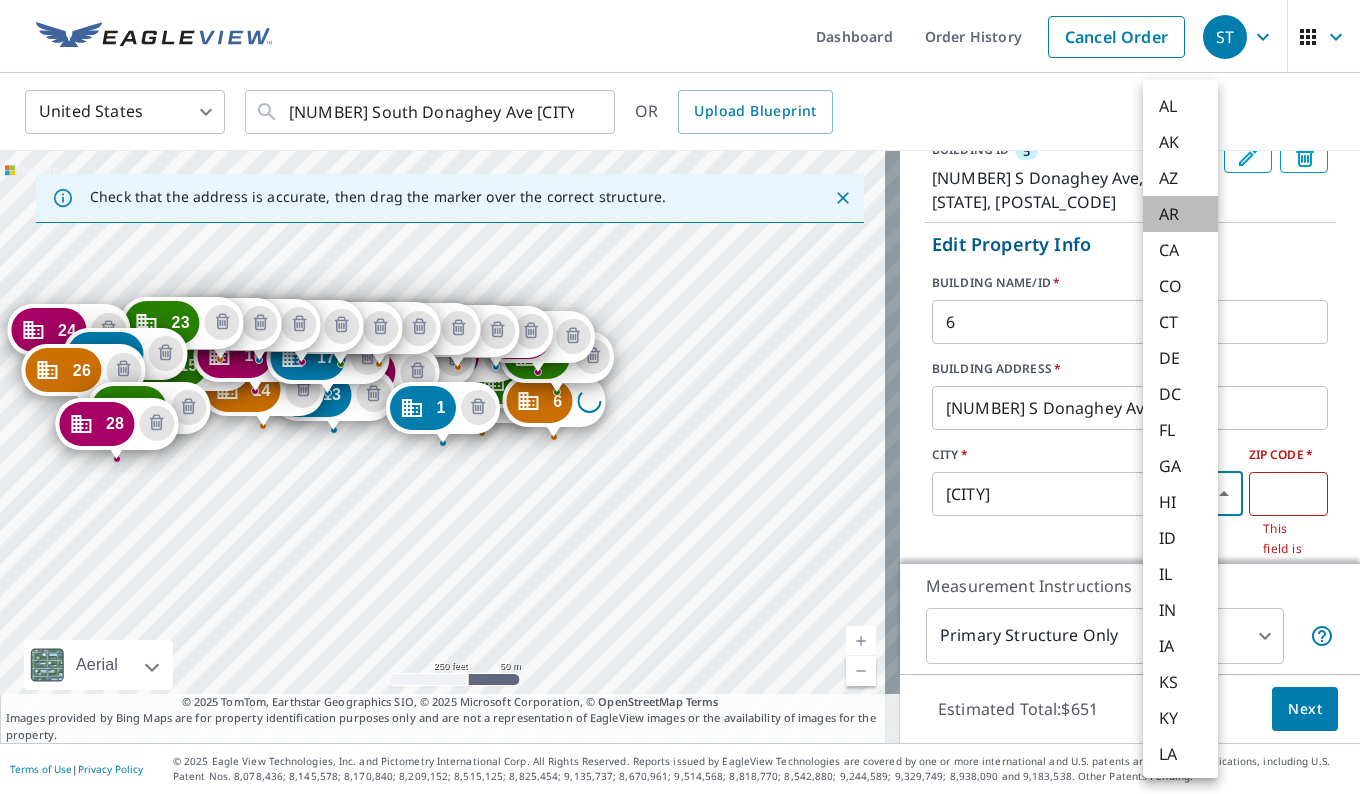 click on "AR" at bounding box center (1169, 214) 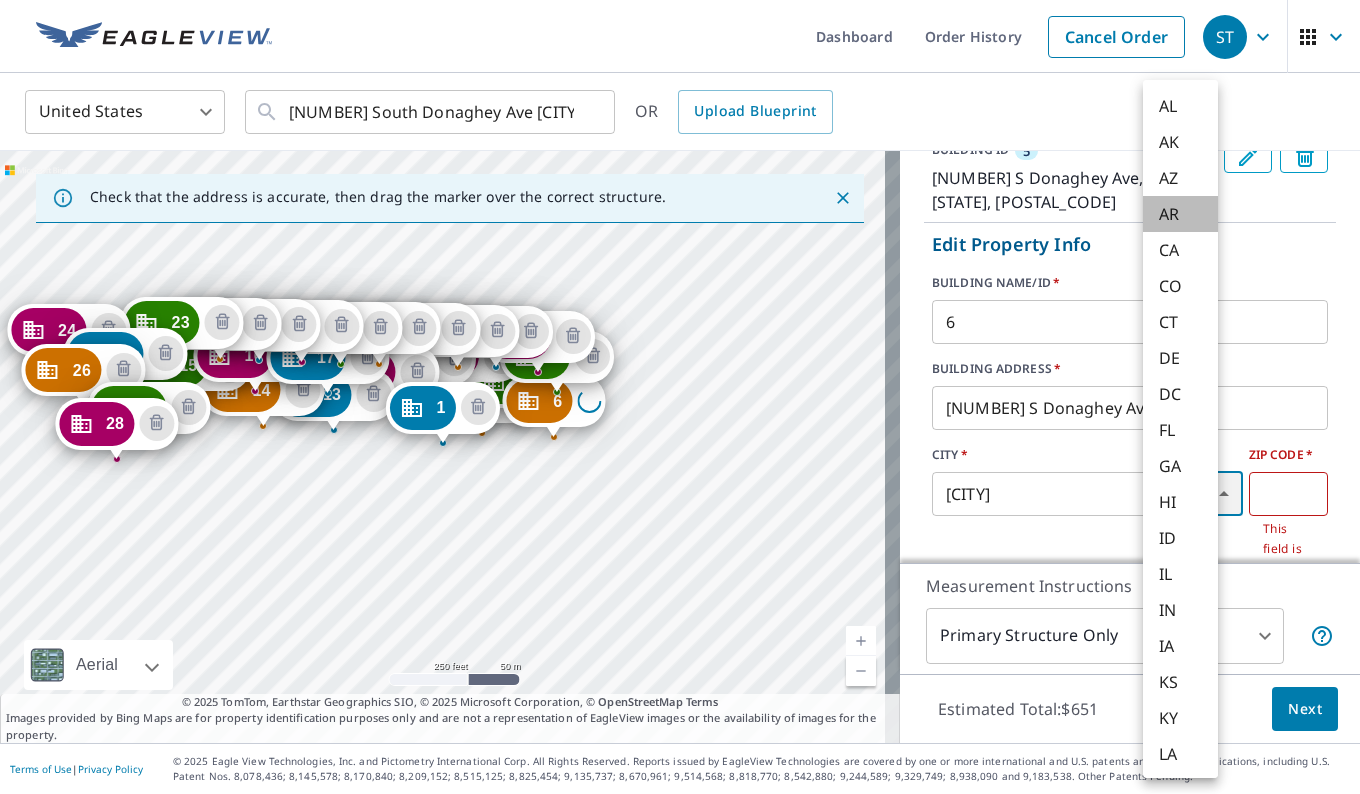 type on "AR" 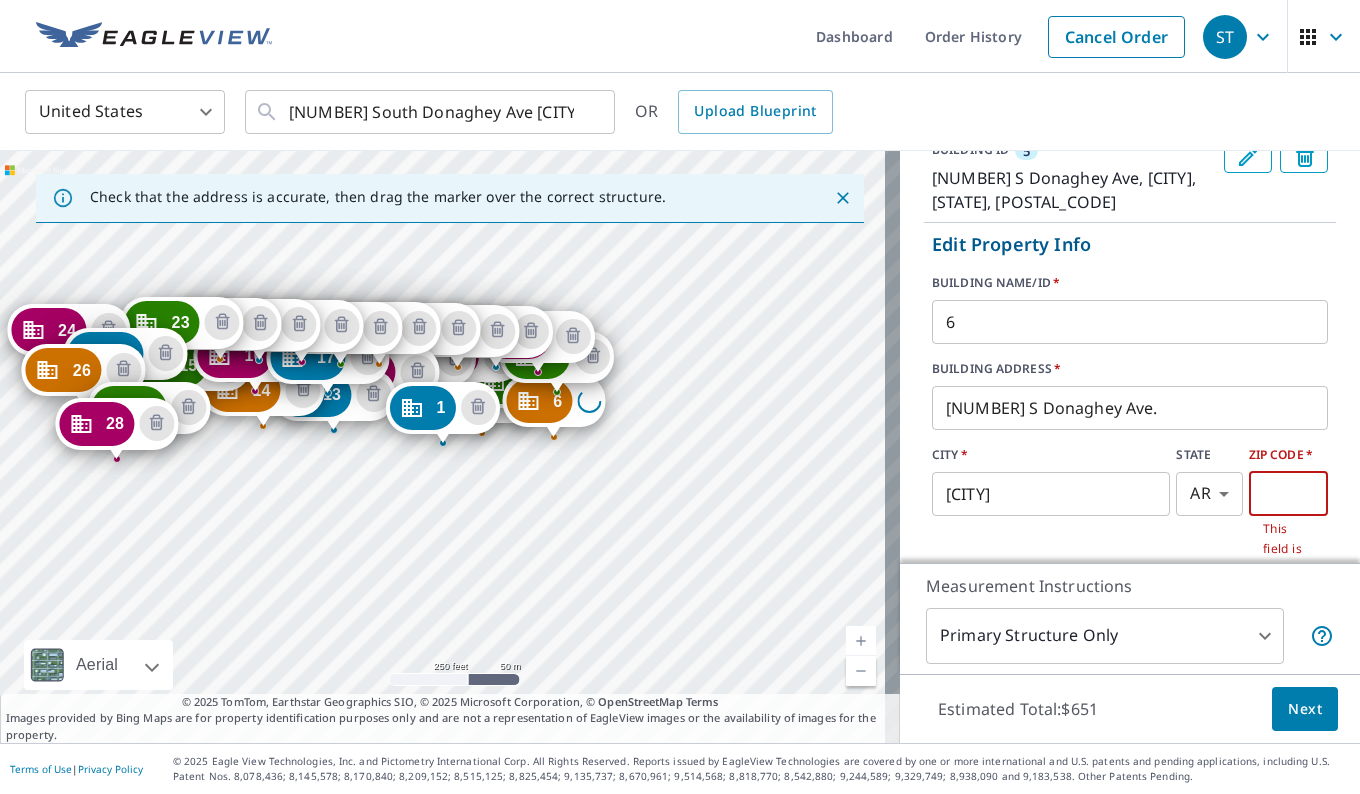 click at bounding box center [1288, 494] 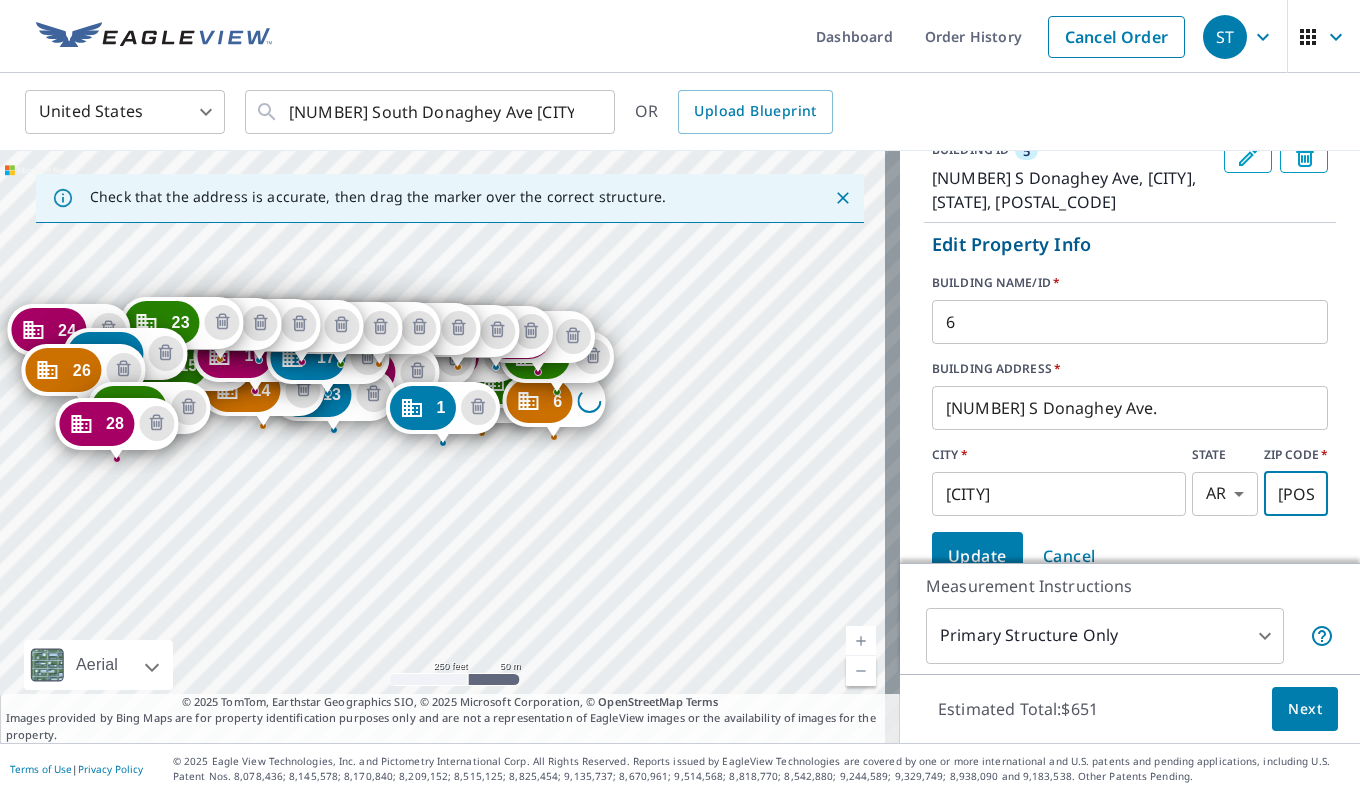 type on "[POSTAL_CODE]" 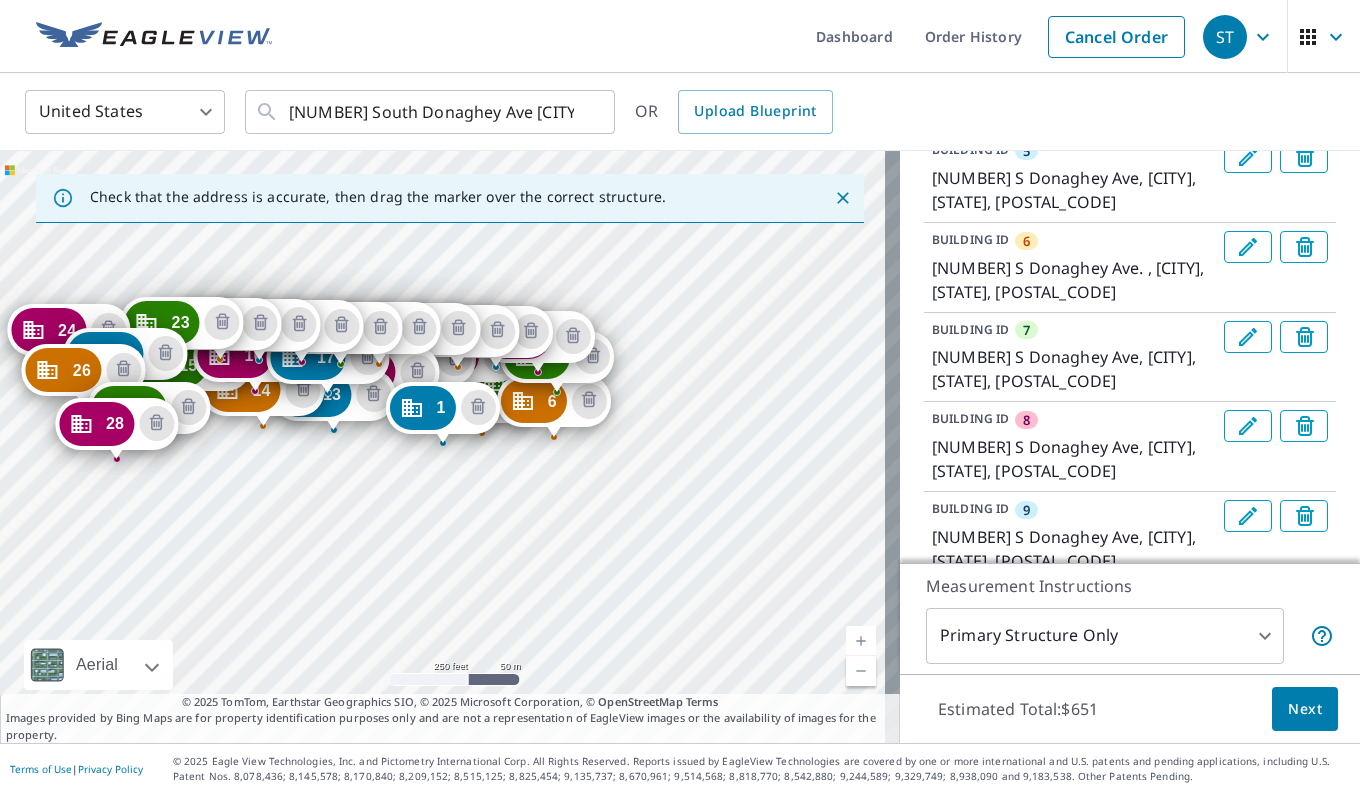 click on "Next" at bounding box center (1305, 709) 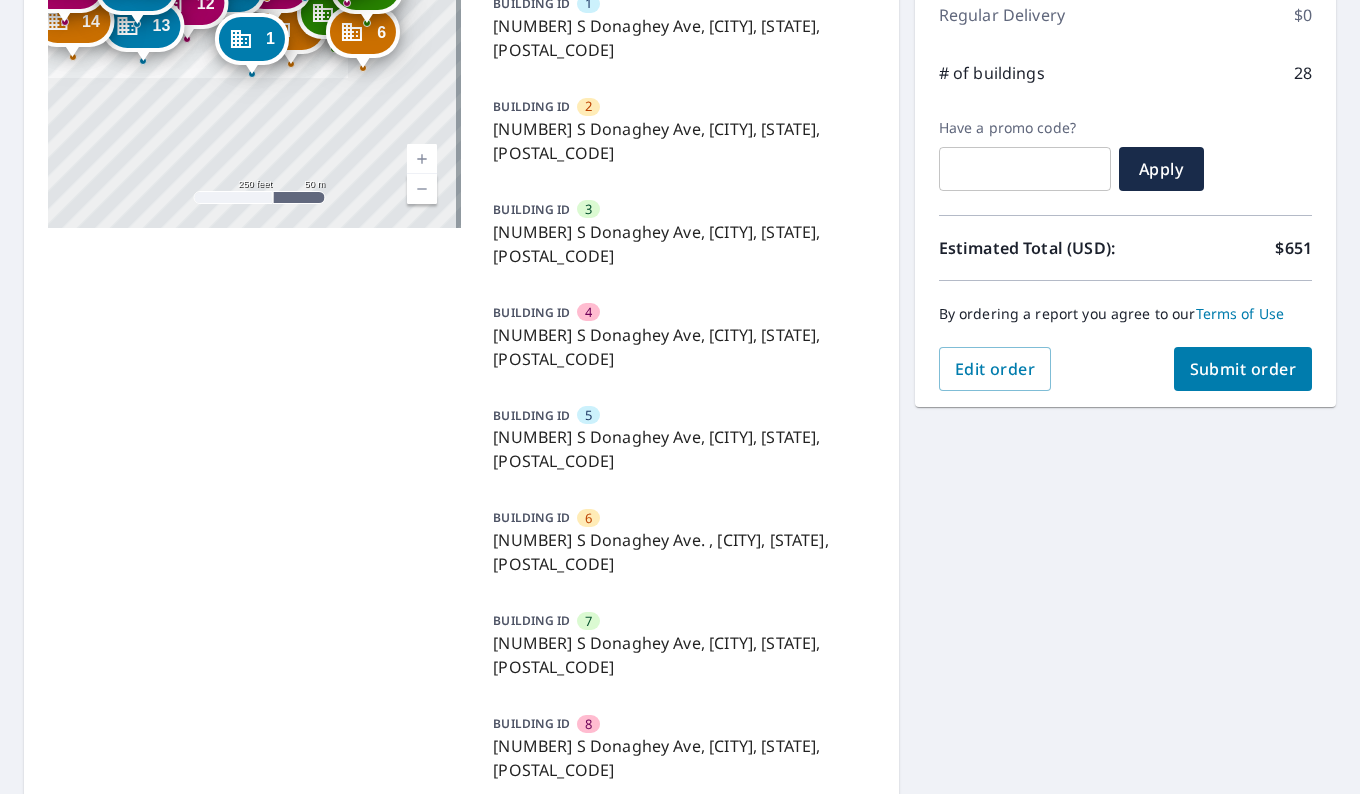 scroll, scrollTop: 311, scrollLeft: 0, axis: vertical 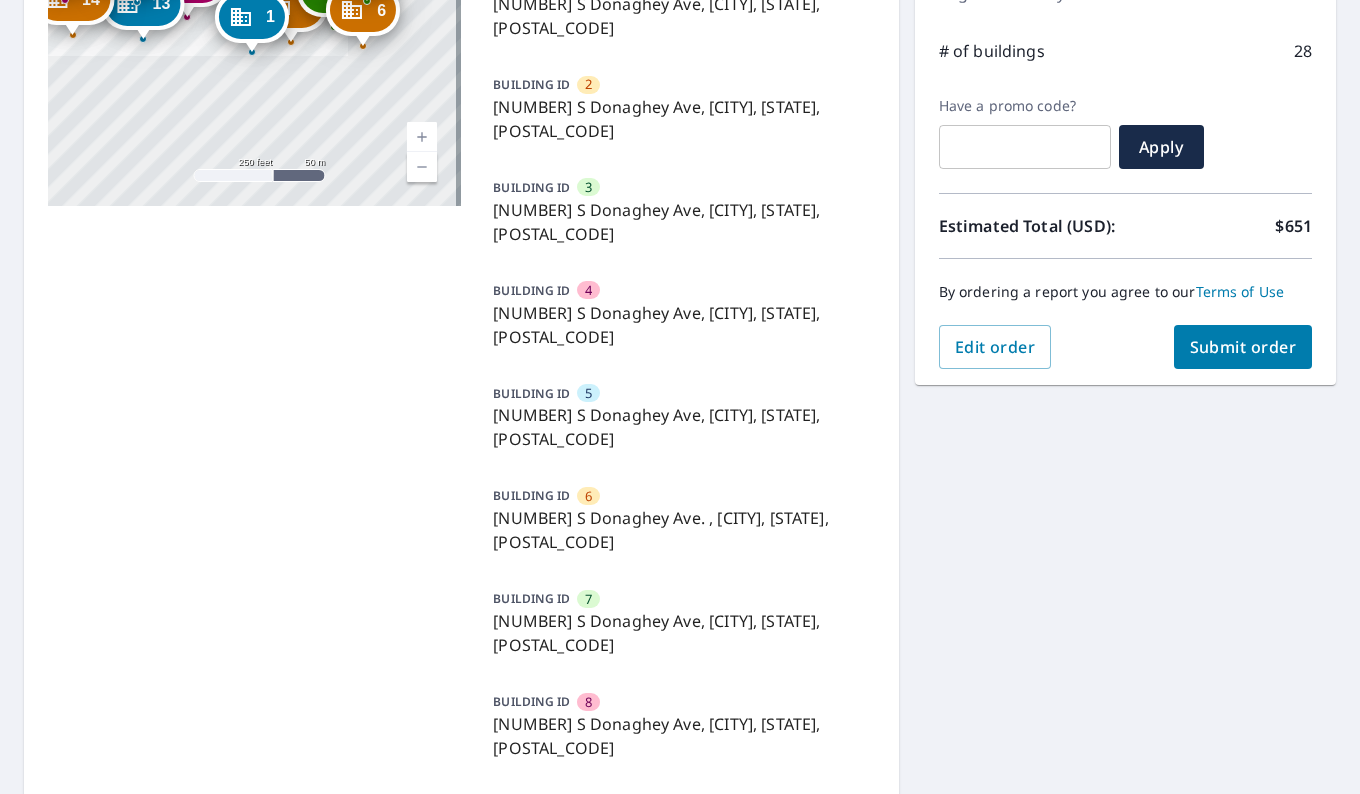 click on "Submit order" at bounding box center [1243, 347] 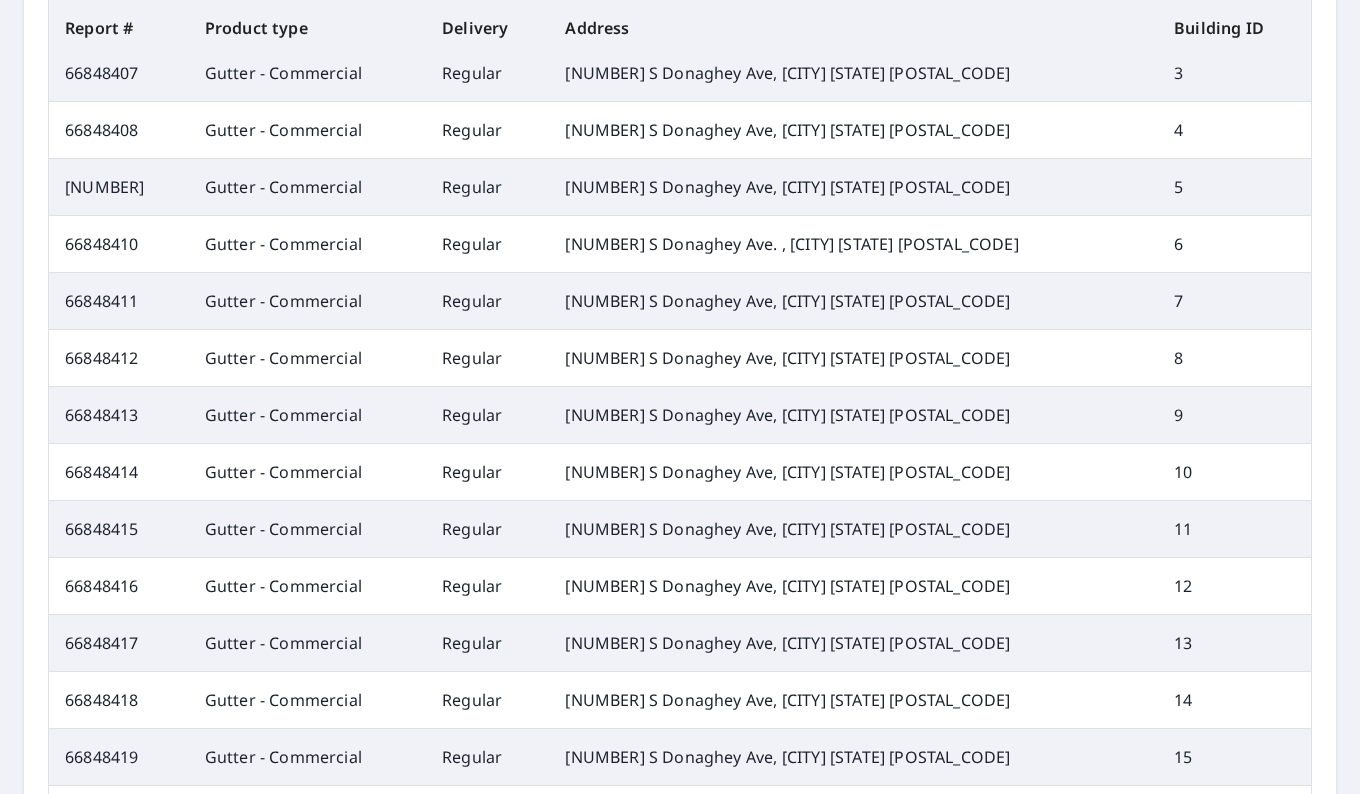 scroll, scrollTop: 0, scrollLeft: 0, axis: both 